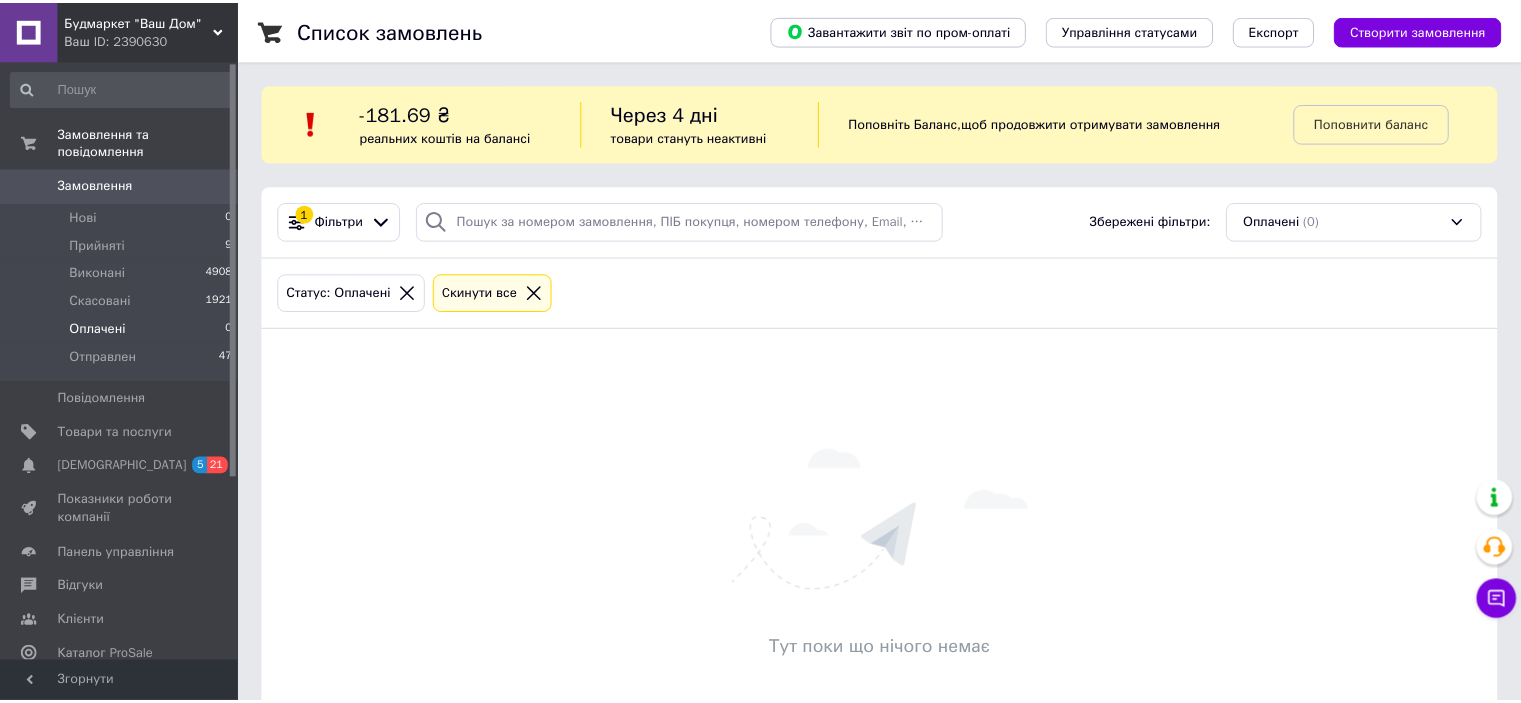 scroll, scrollTop: 0, scrollLeft: 0, axis: both 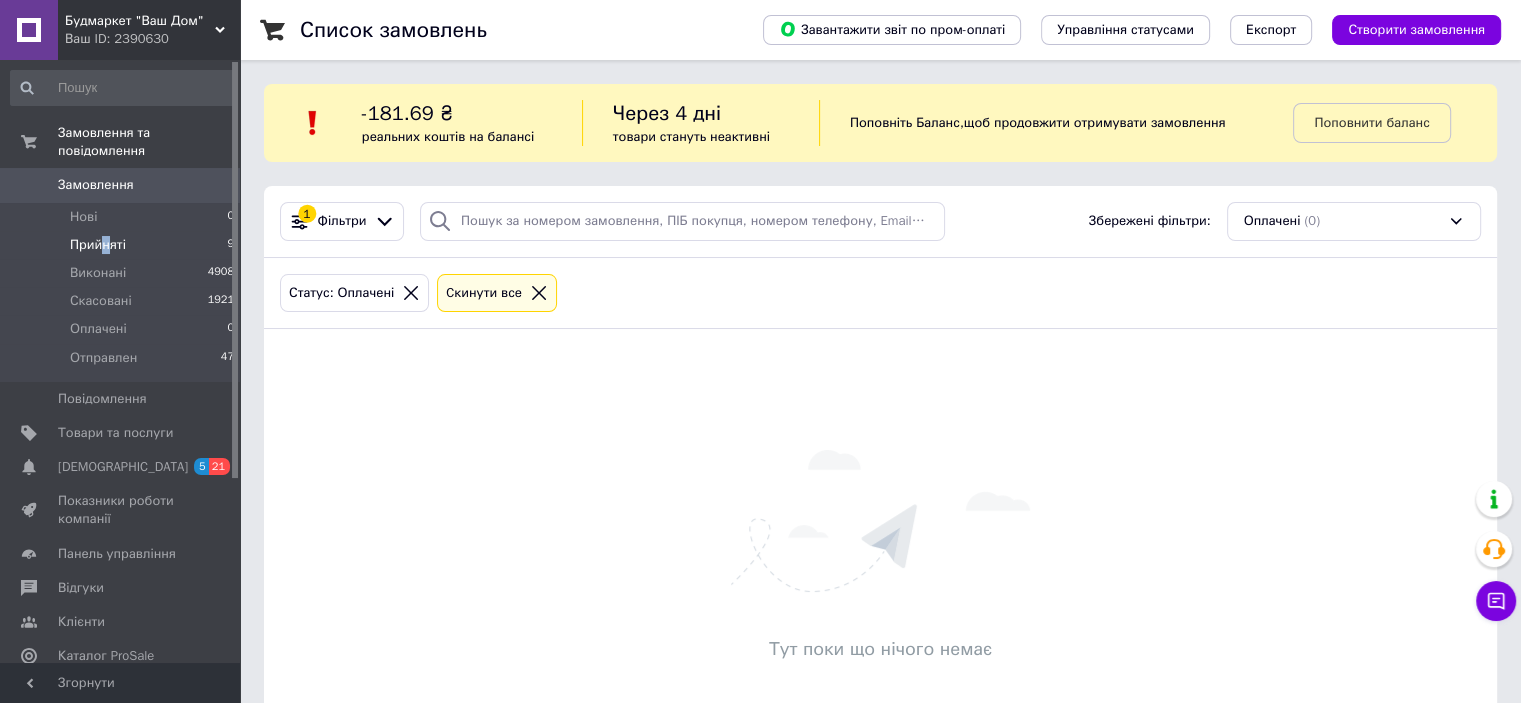 click on "Прийняті" at bounding box center (98, 245) 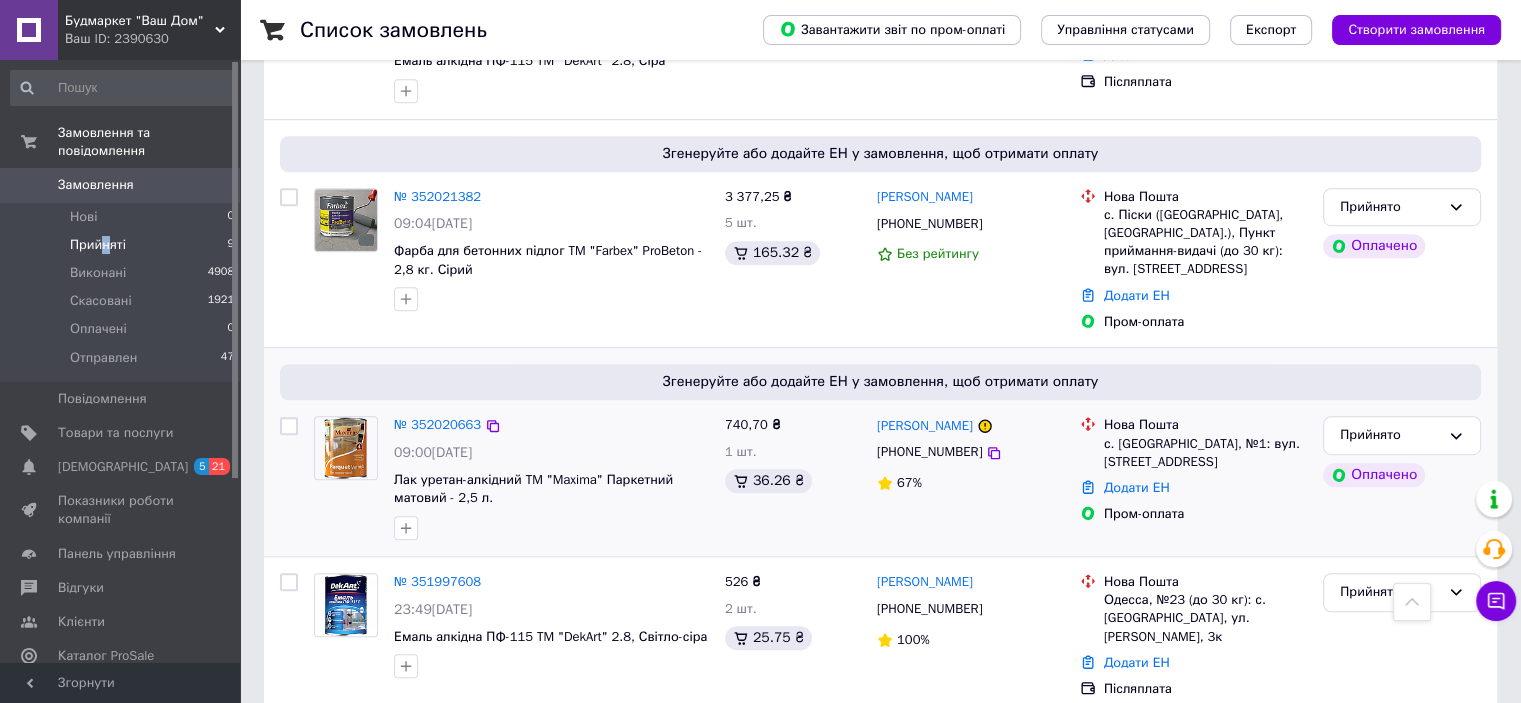 scroll, scrollTop: 1200, scrollLeft: 0, axis: vertical 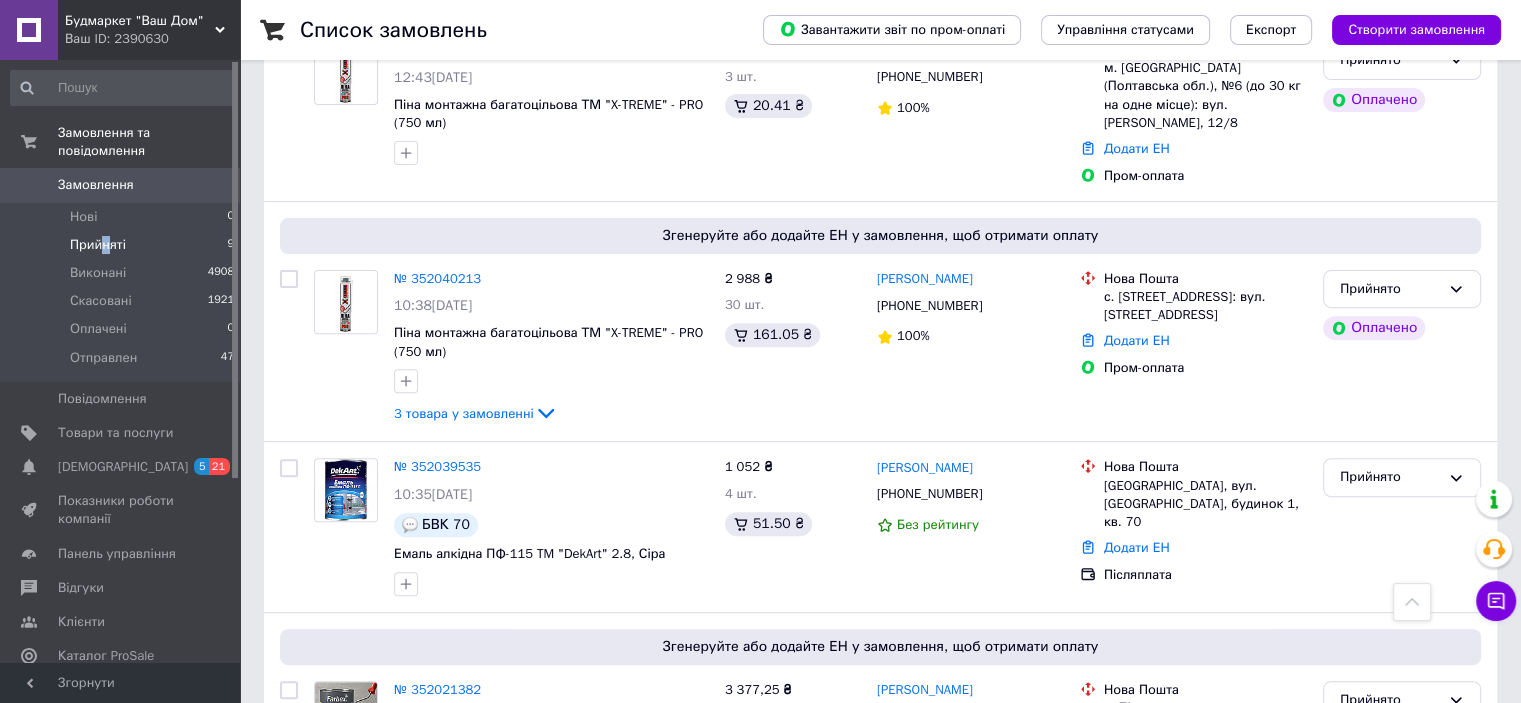 click on "№ 352040213" at bounding box center [437, 278] 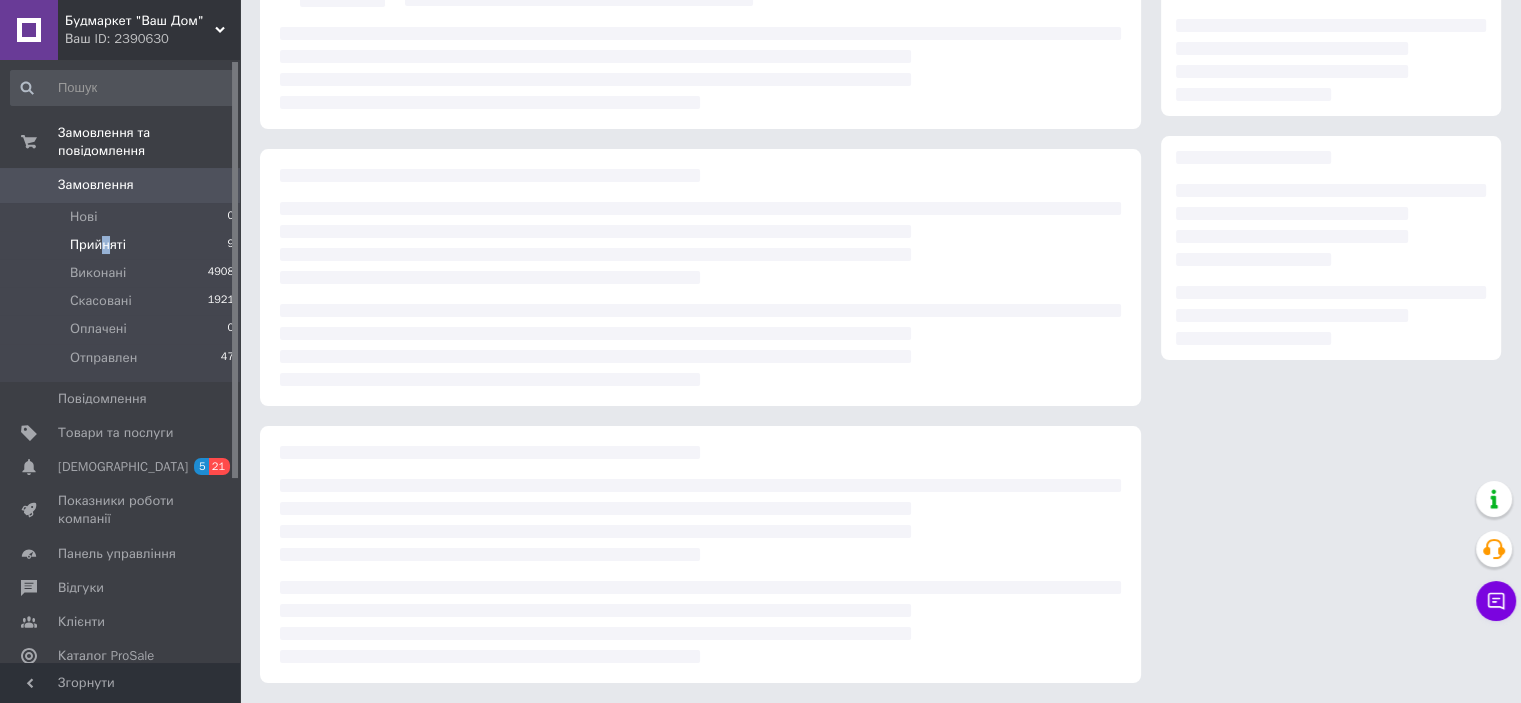 scroll, scrollTop: 0, scrollLeft: 0, axis: both 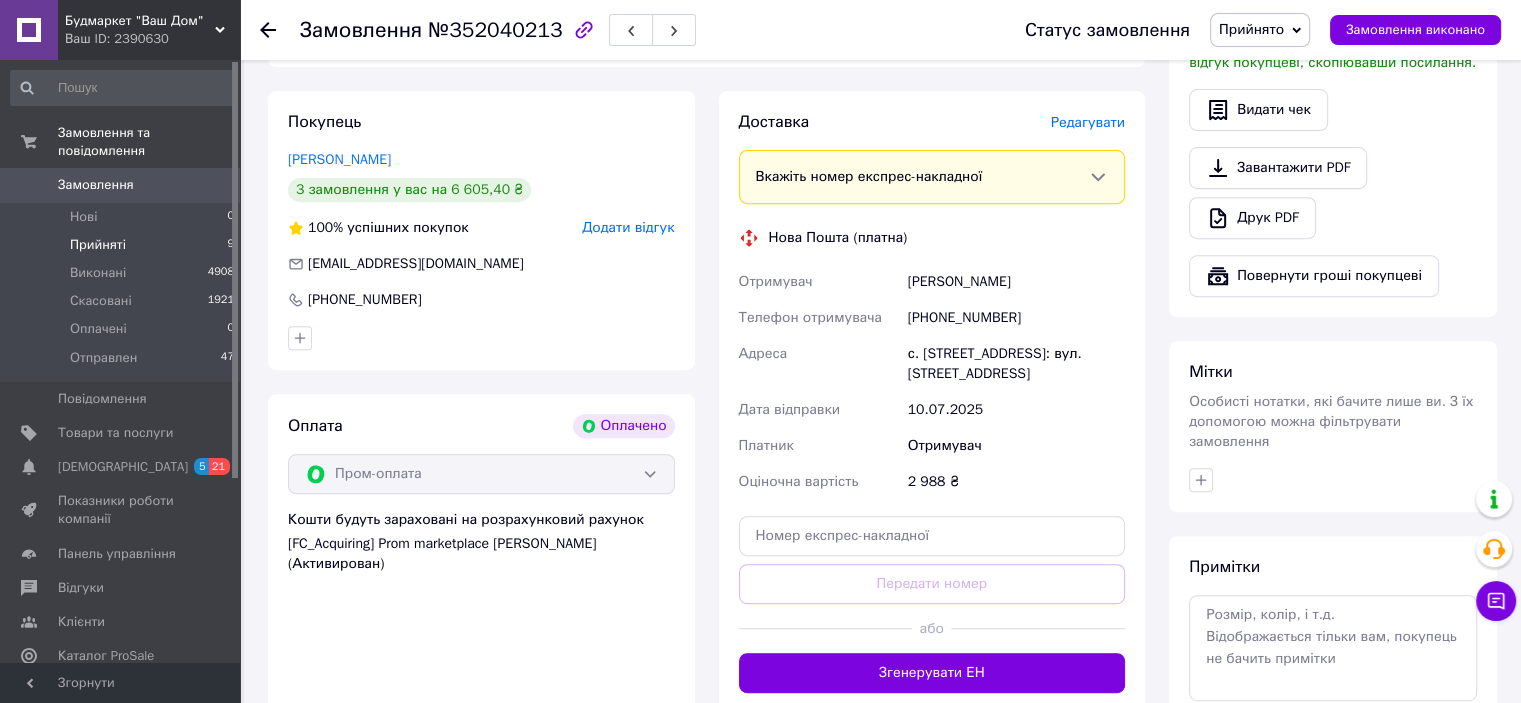 click on "Прийняті 9" at bounding box center (123, 245) 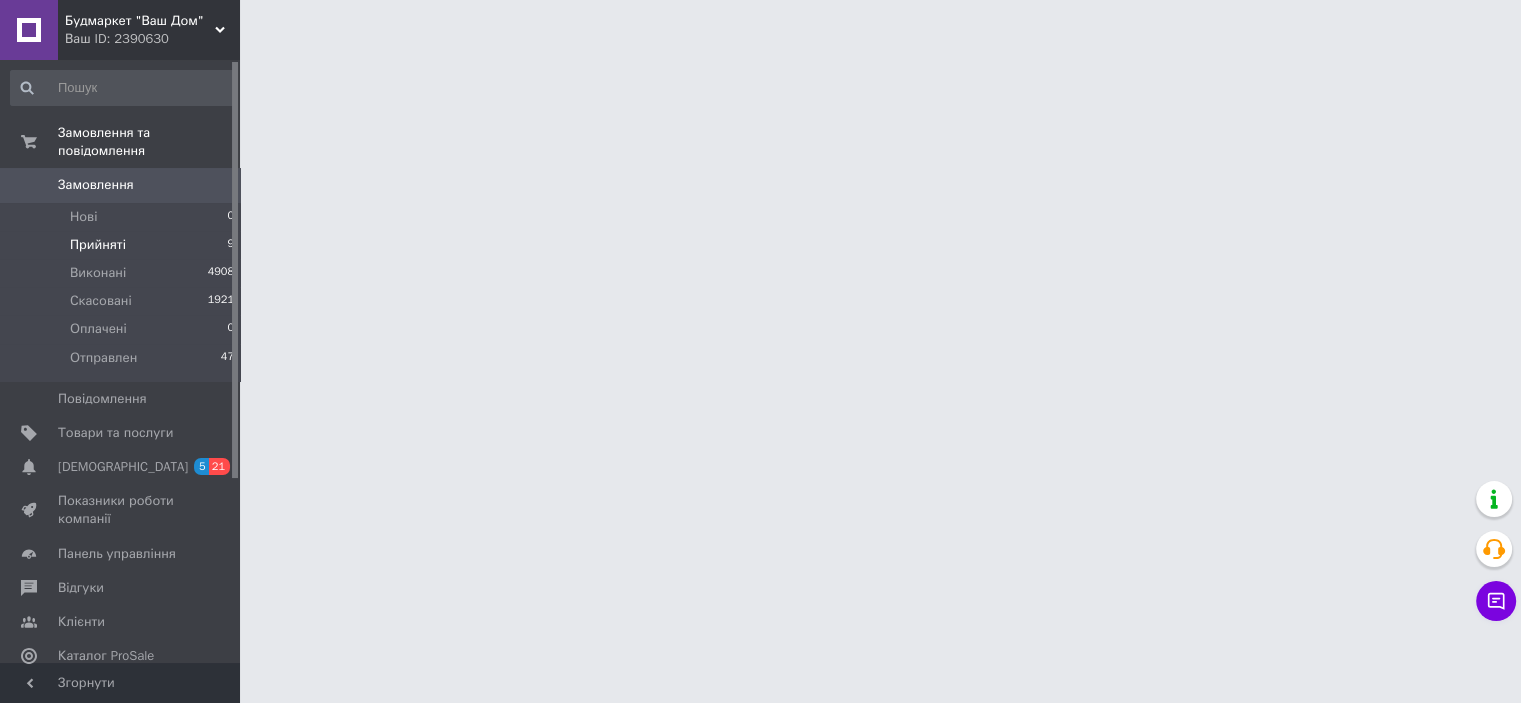 scroll, scrollTop: 0, scrollLeft: 0, axis: both 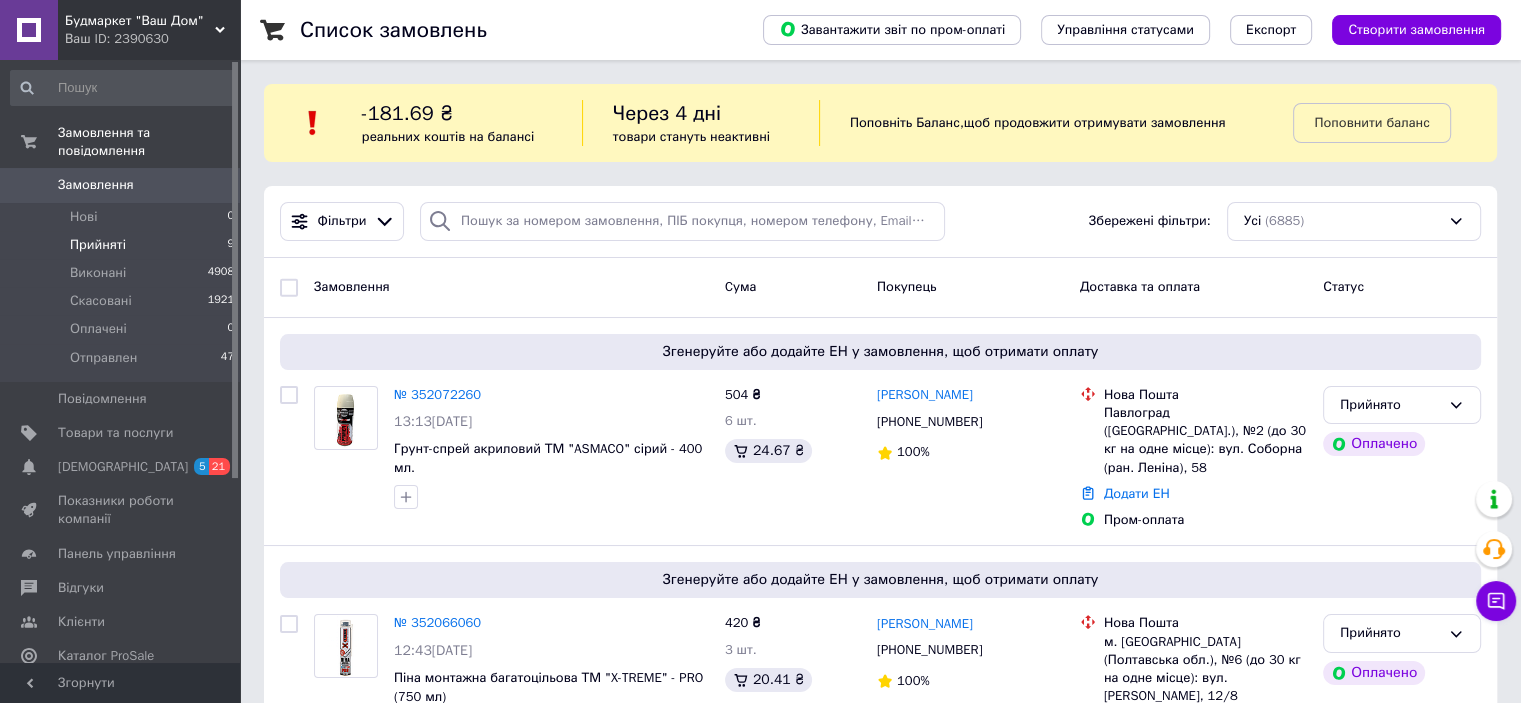 click on "Прийняті" at bounding box center (98, 245) 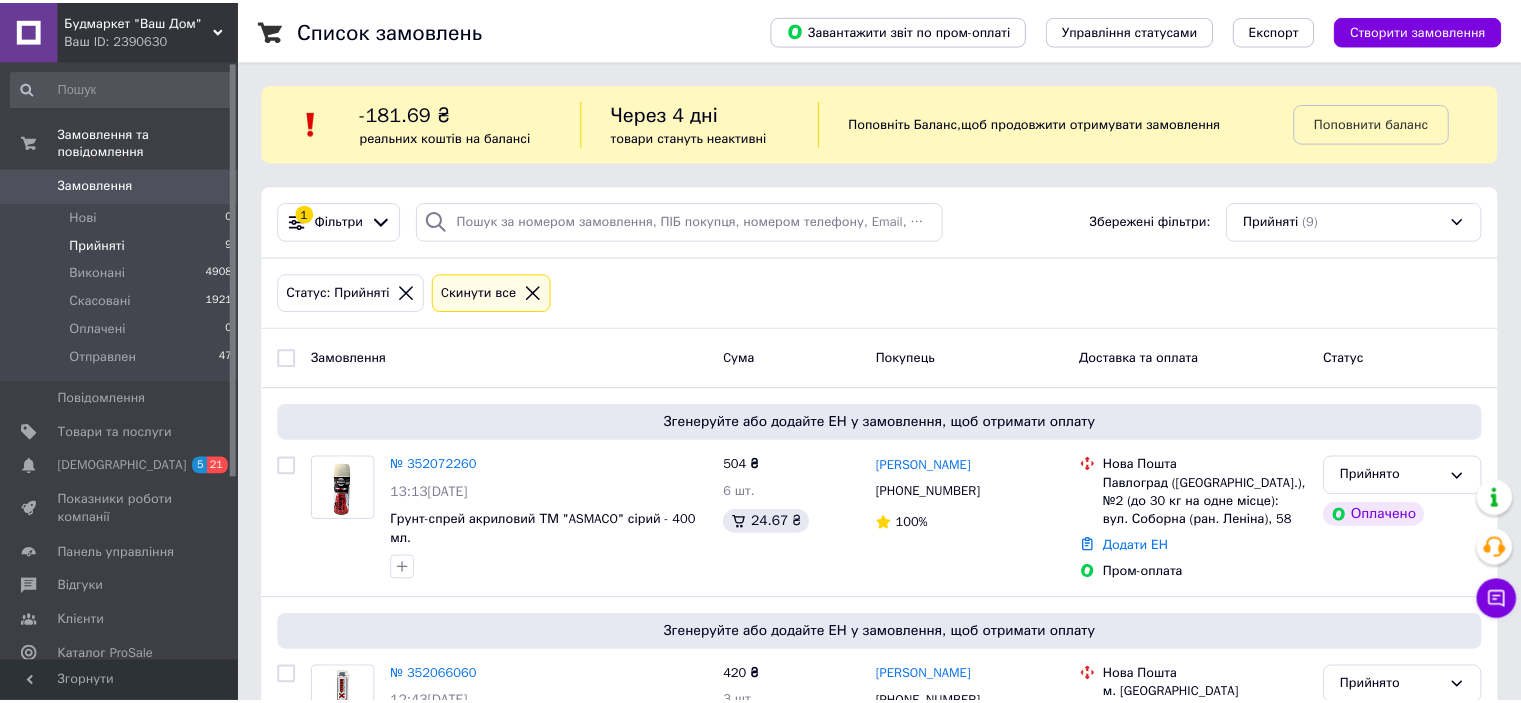 scroll, scrollTop: 0, scrollLeft: 0, axis: both 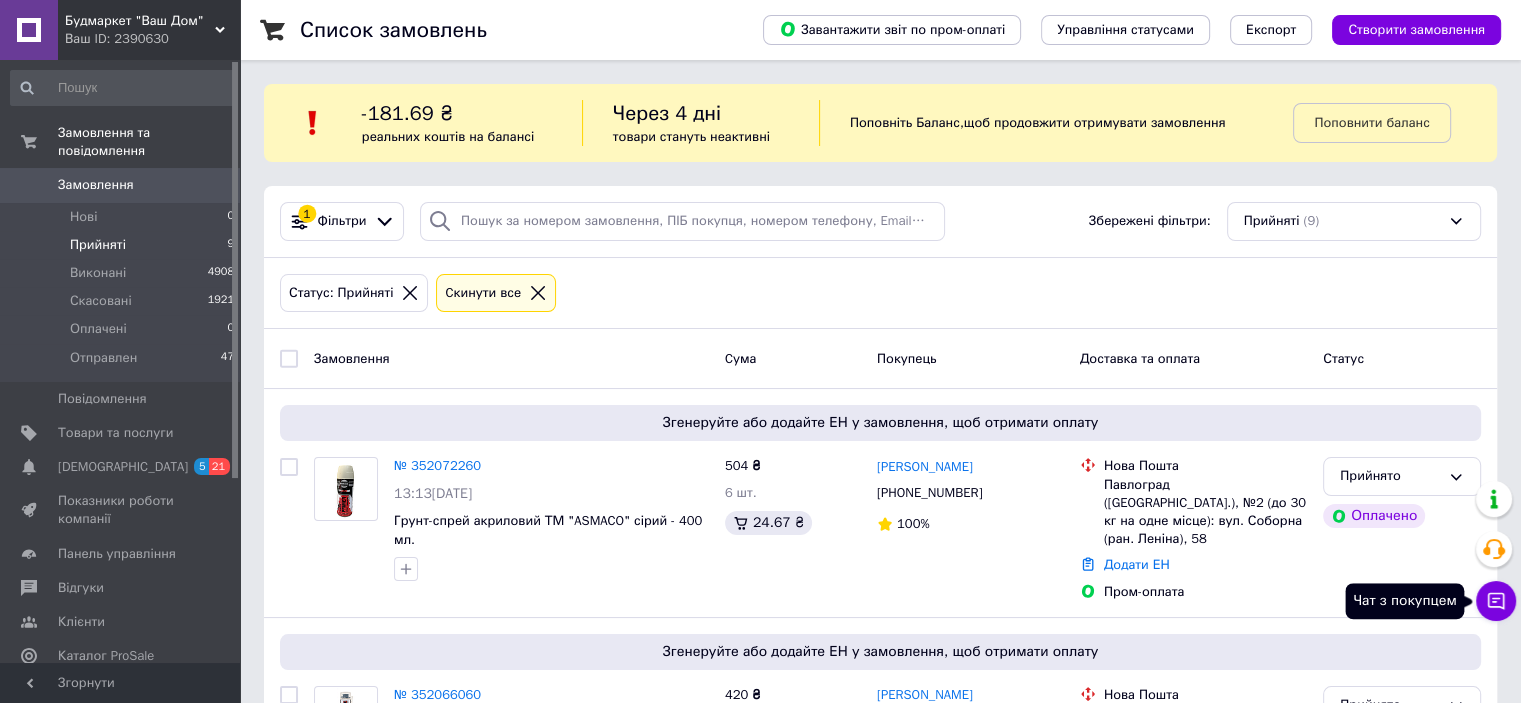 click 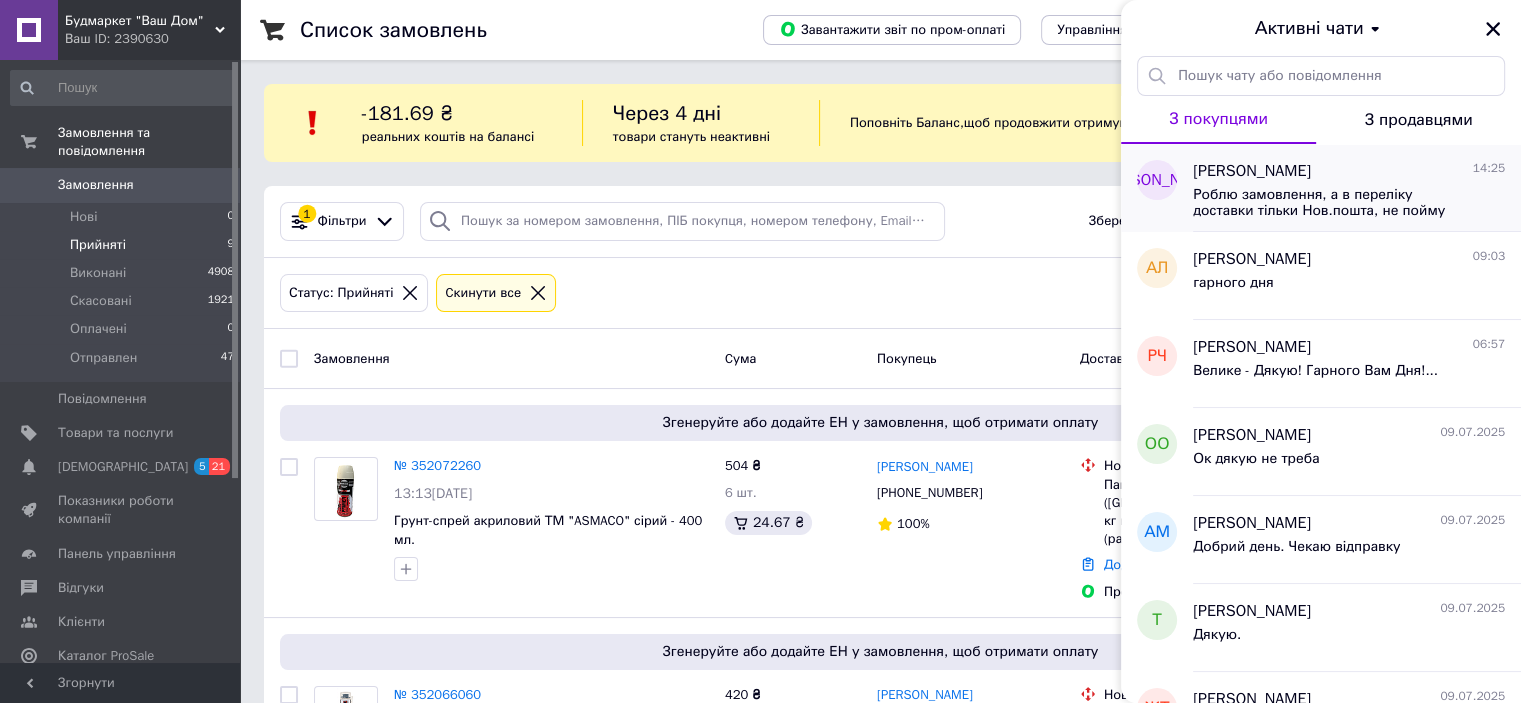 click on "Осипенко Лариса Володимирівна 14:25 Роблю замовлення, а в переліку доставки тільки Нов.пошта, не пойму чому, раніше неодноразово у Вас замовляла, то всі види доставок висвічувались
Можна в телефоному режимі зробить замовлення?" at bounding box center [1357, 188] 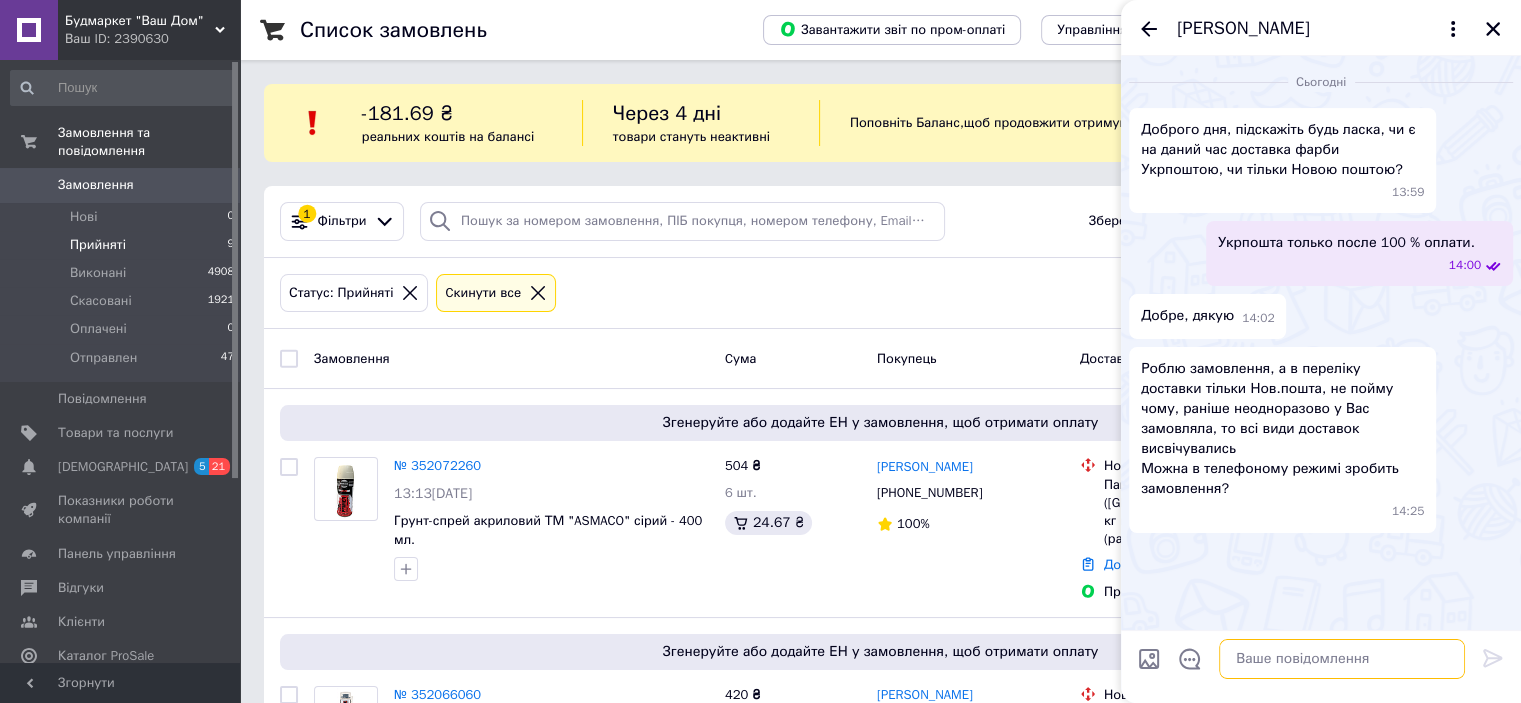 click at bounding box center (1342, 659) 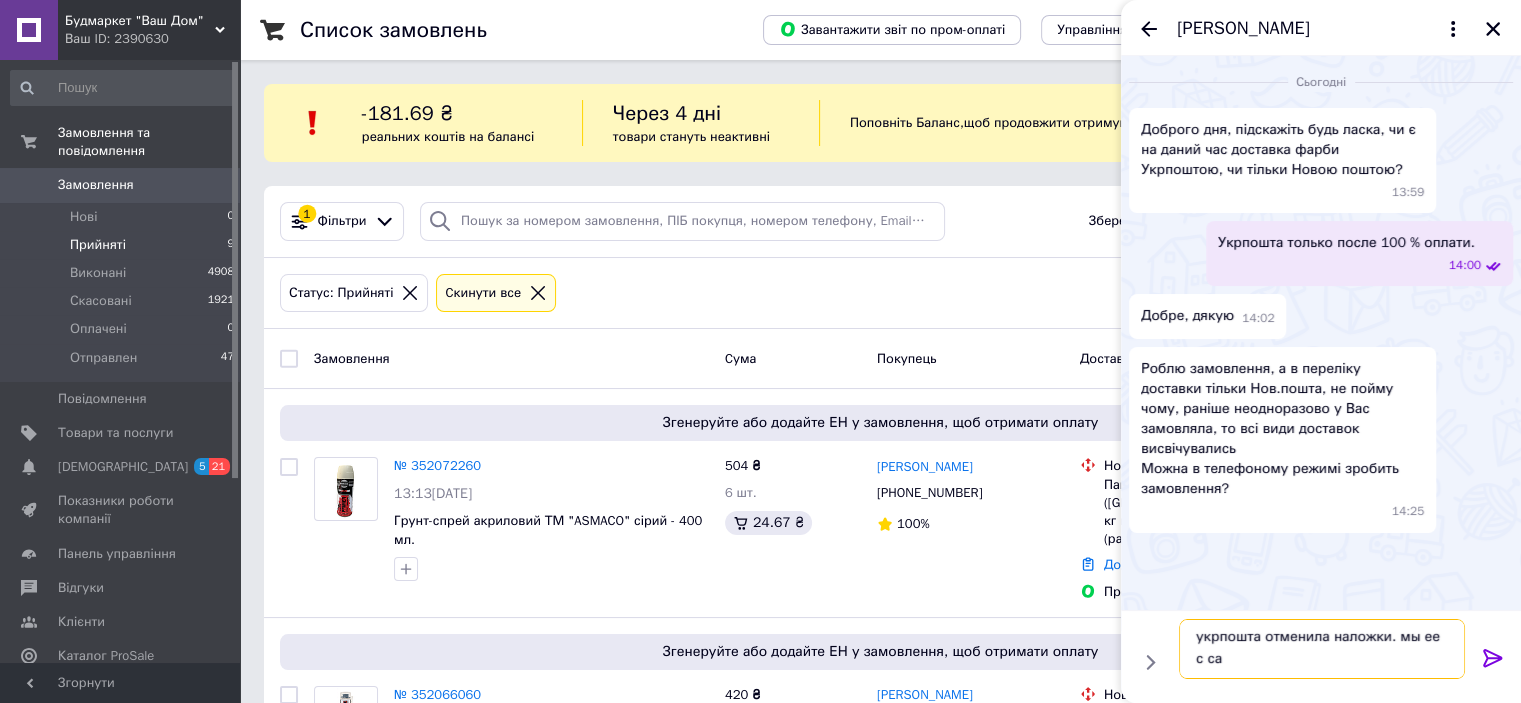 scroll, scrollTop: 1, scrollLeft: 0, axis: vertical 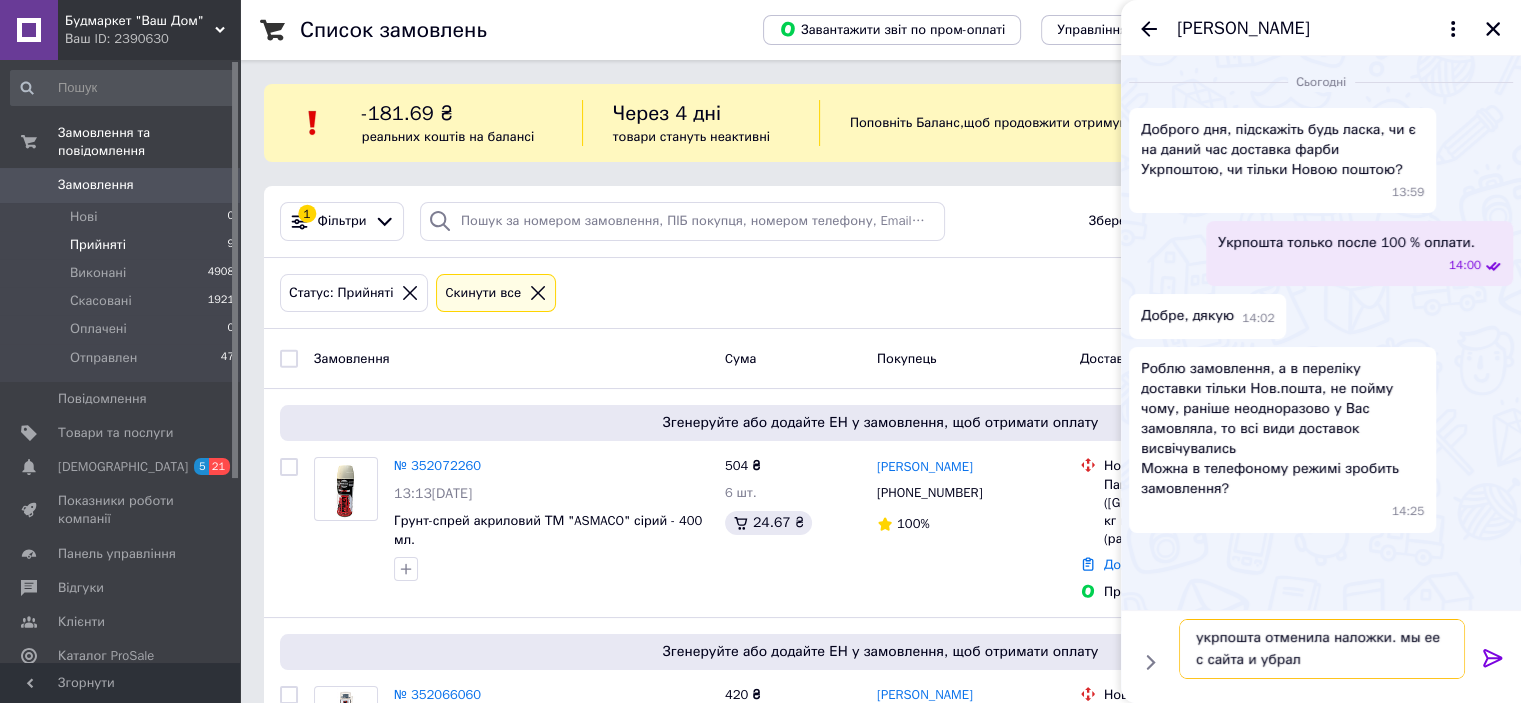 type on "укрпошта отменила наложки. мы ее с сайта и убрали" 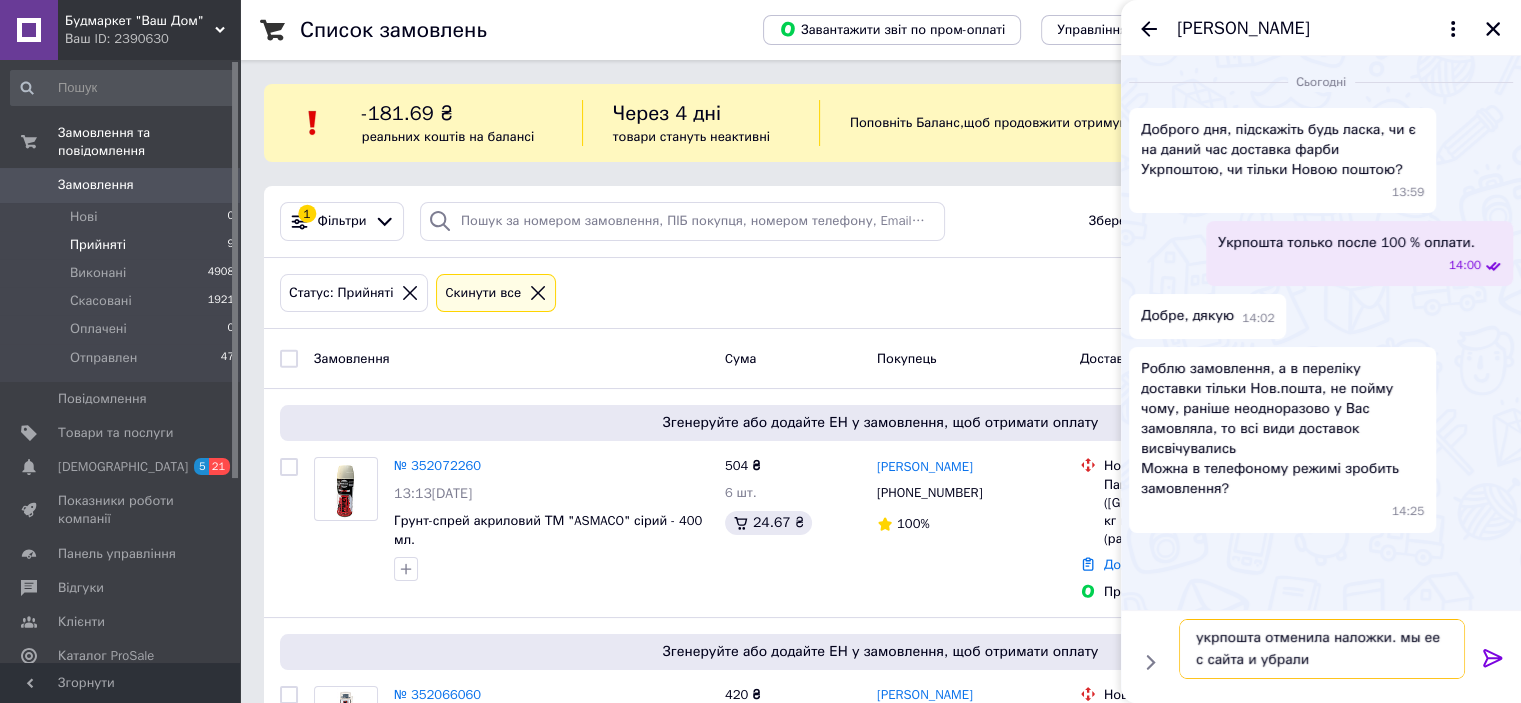 type 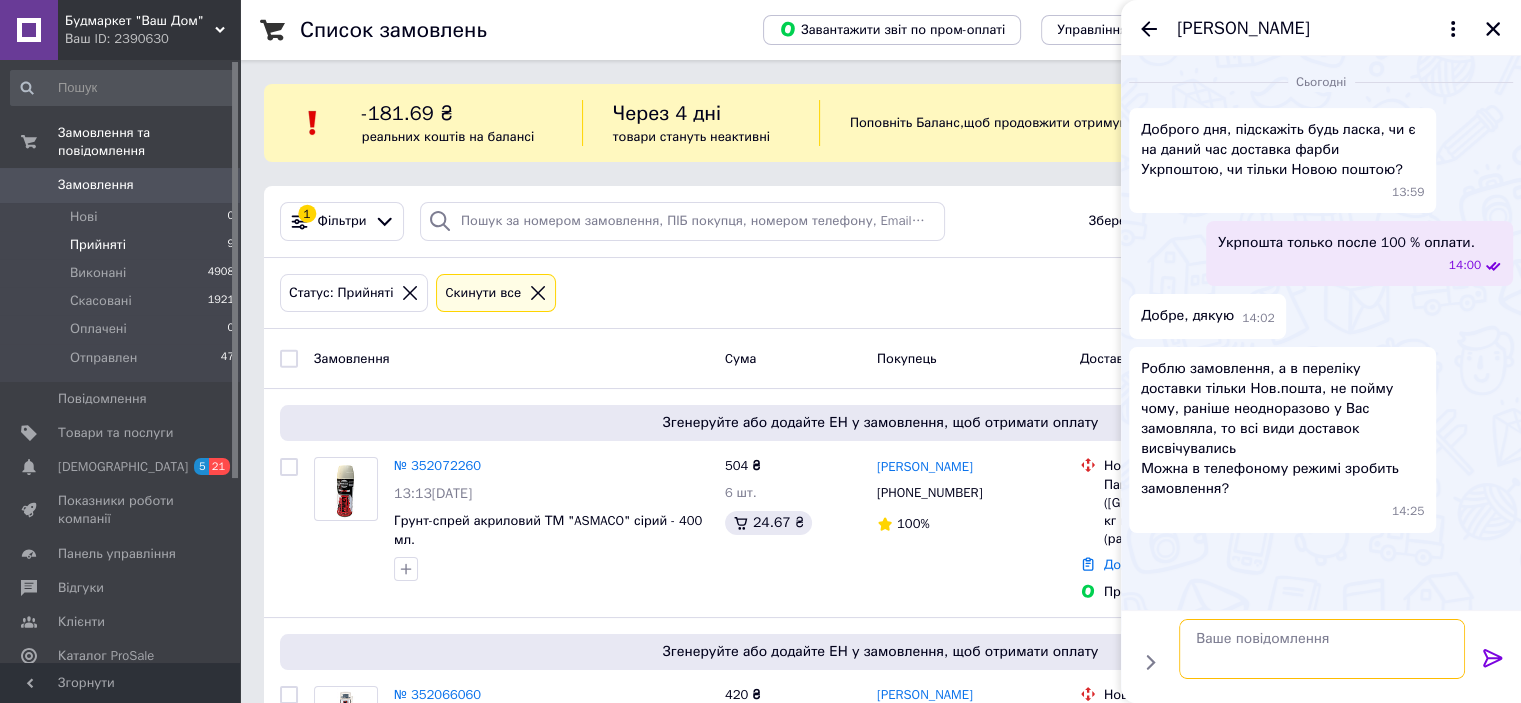 scroll, scrollTop: 0, scrollLeft: 0, axis: both 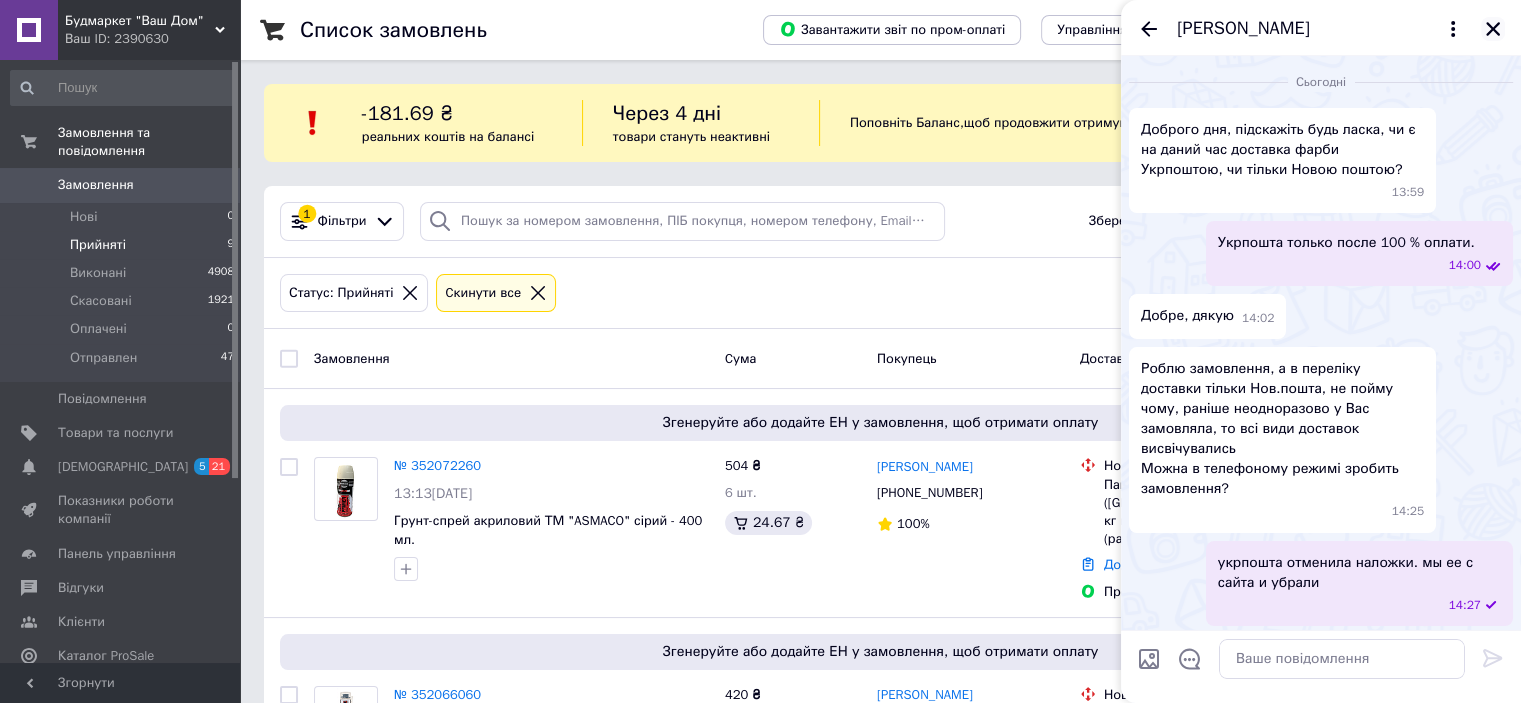 click 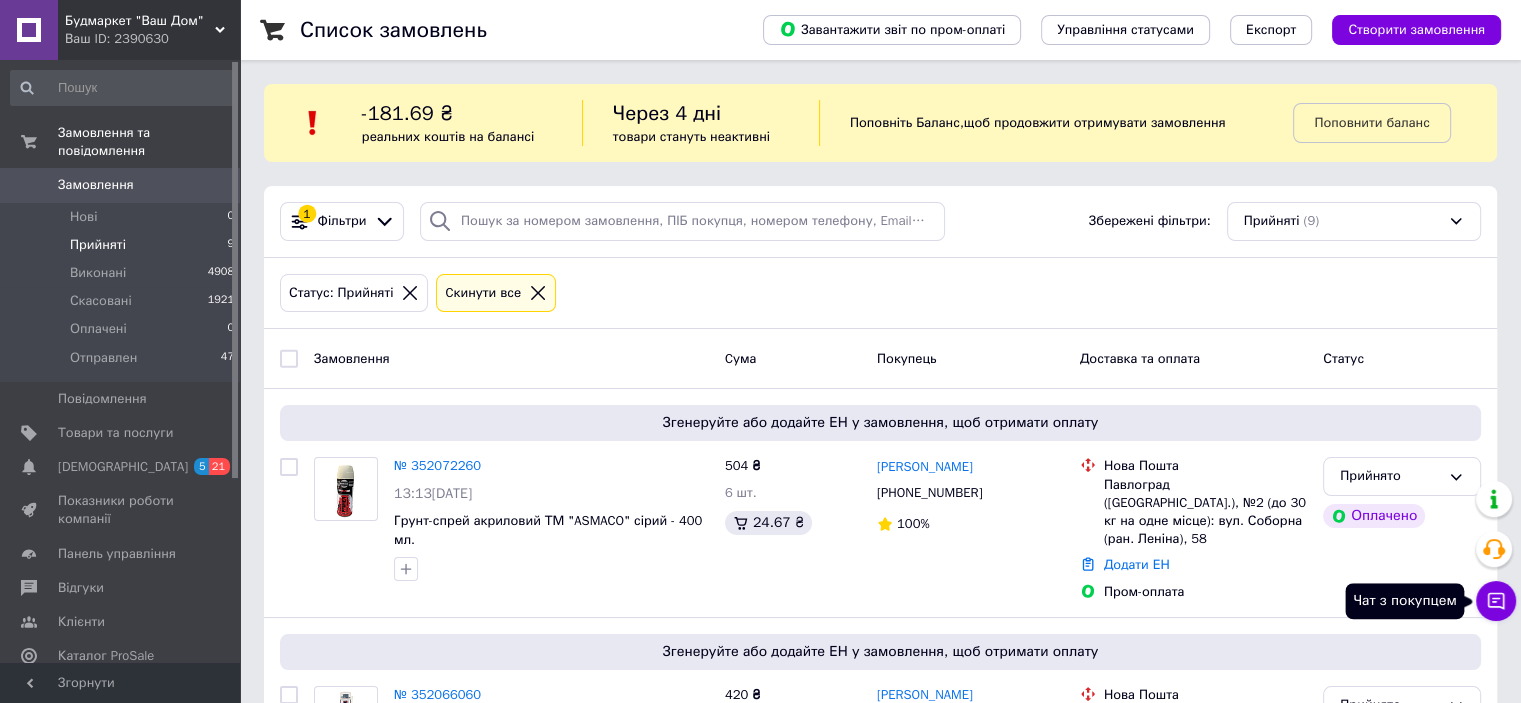 click 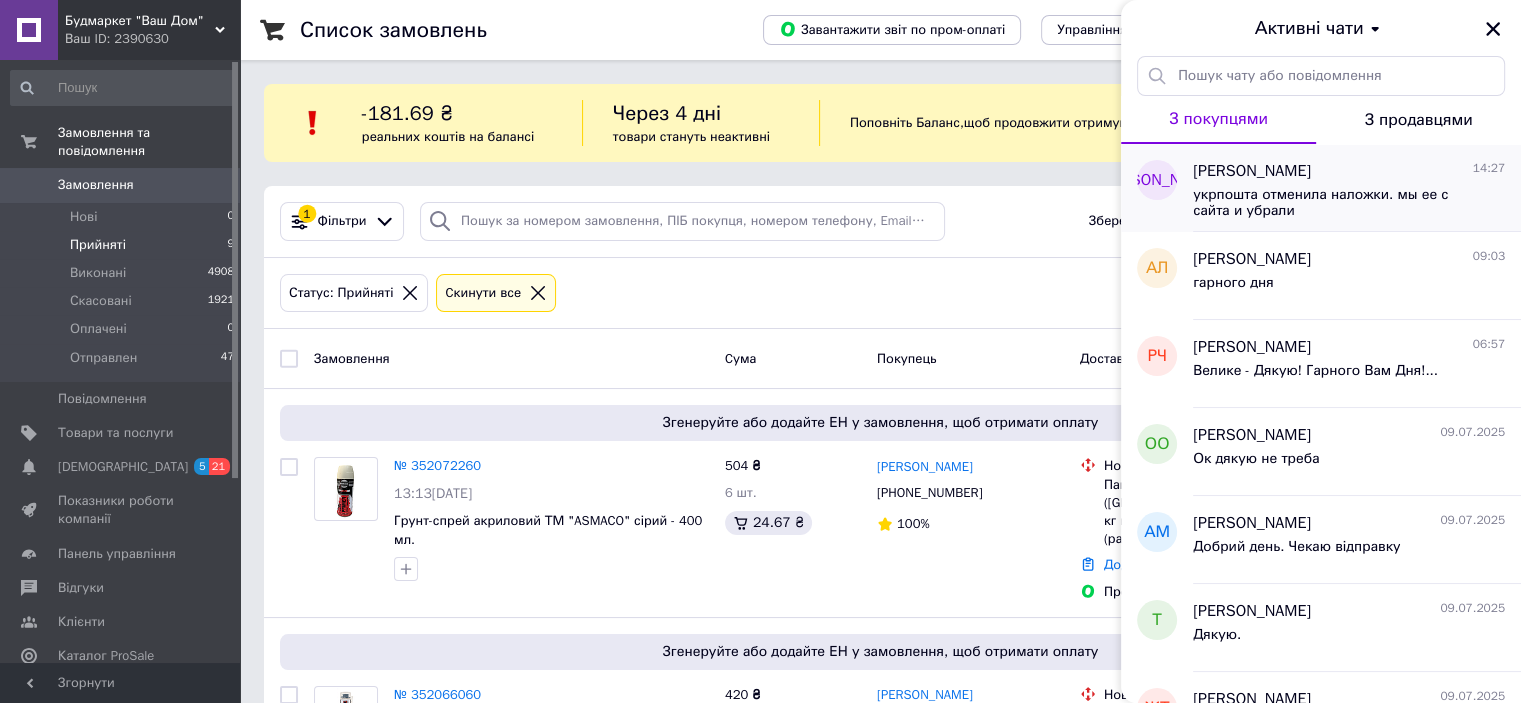 click on "укрпошта отменила наложки. мы ее с сайта и убрали" at bounding box center (1335, 203) 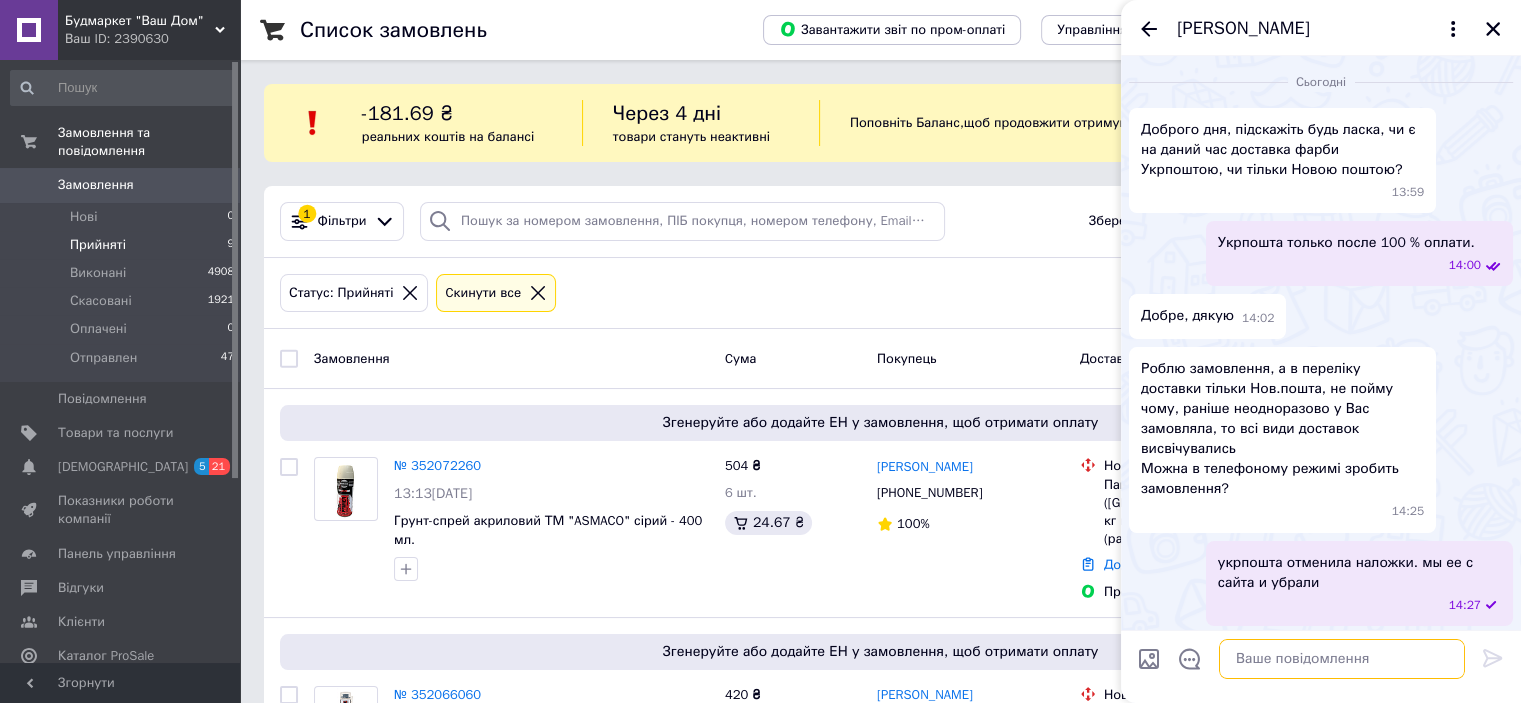 click at bounding box center [1342, 659] 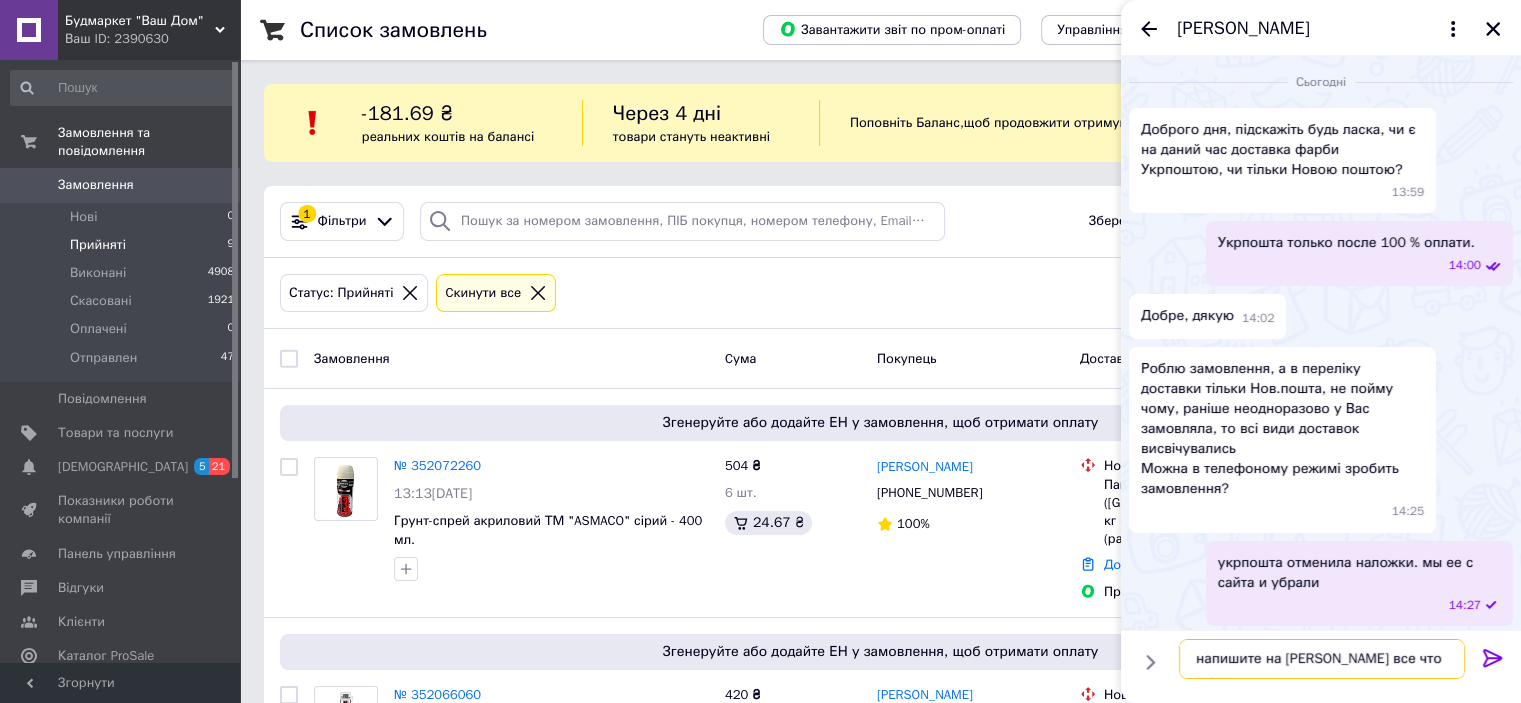 type on "напишите на вайбер все что нужно" 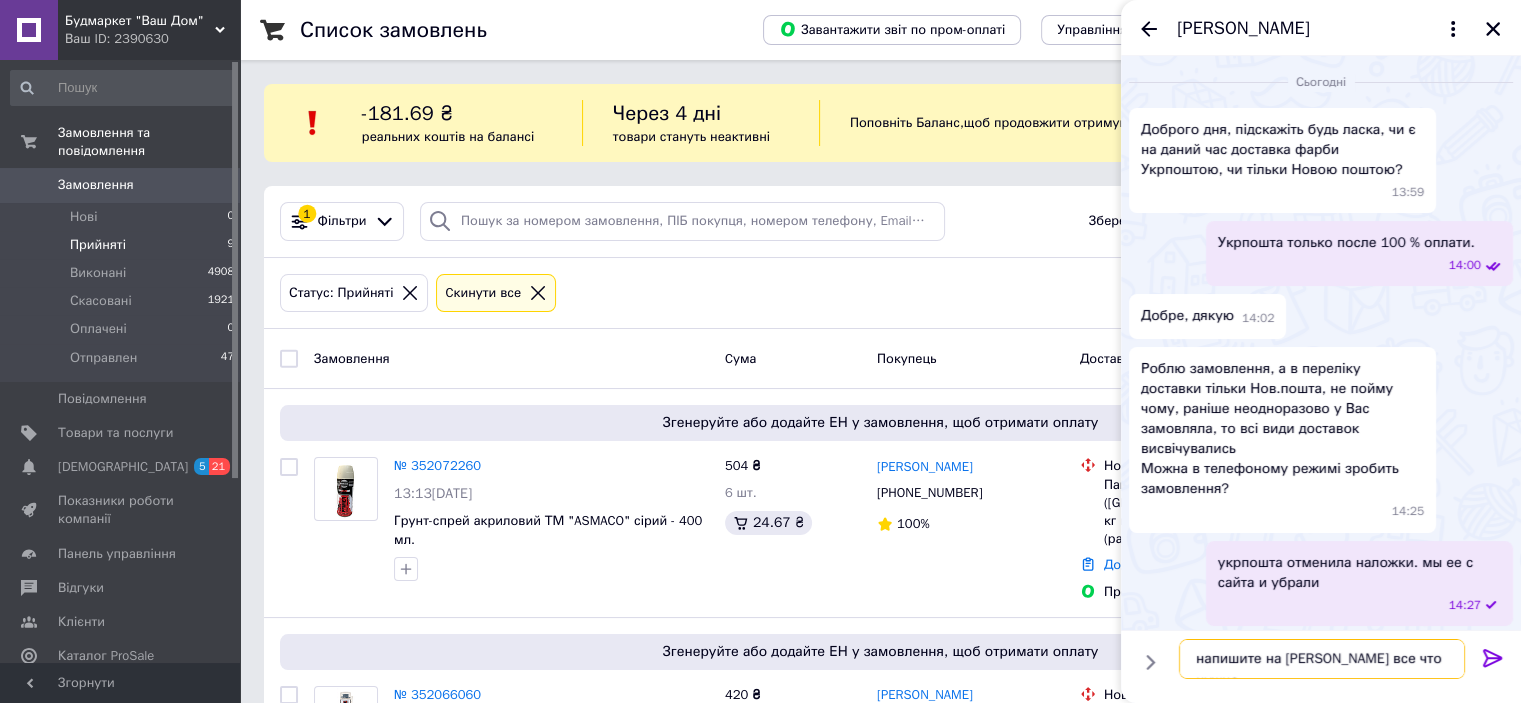 type 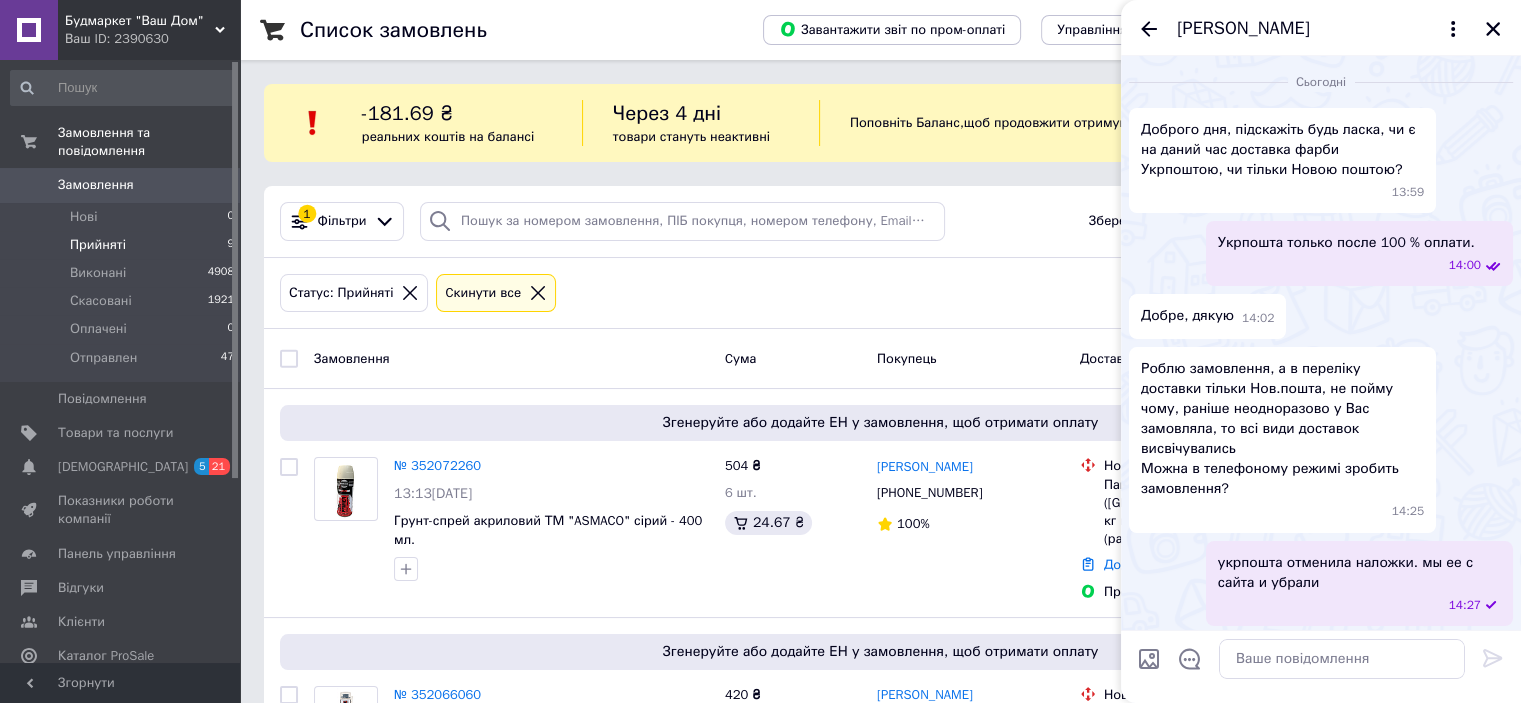click on "Замовлення Cума Покупець Доставка та оплата Статус" at bounding box center [880, 359] 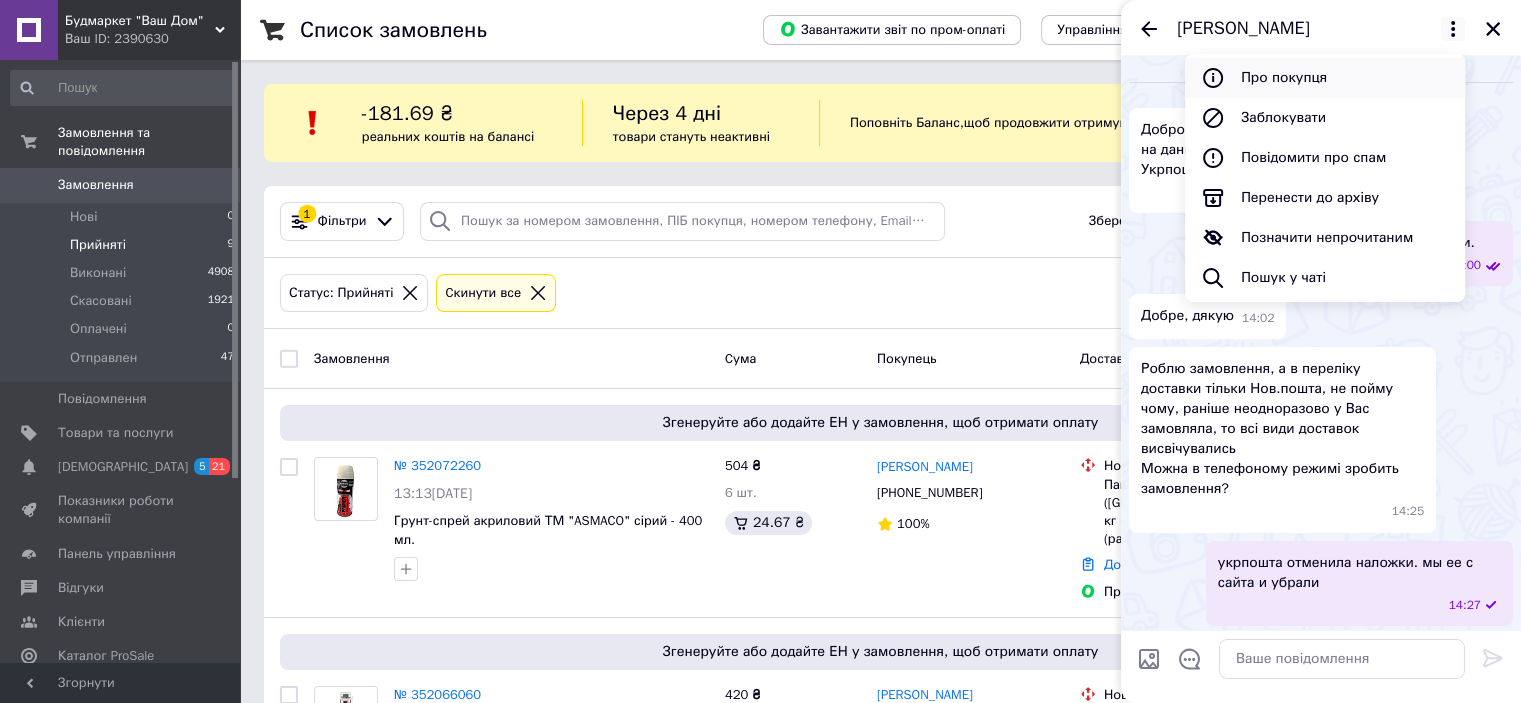 click on "Про покупця" at bounding box center [1325, 78] 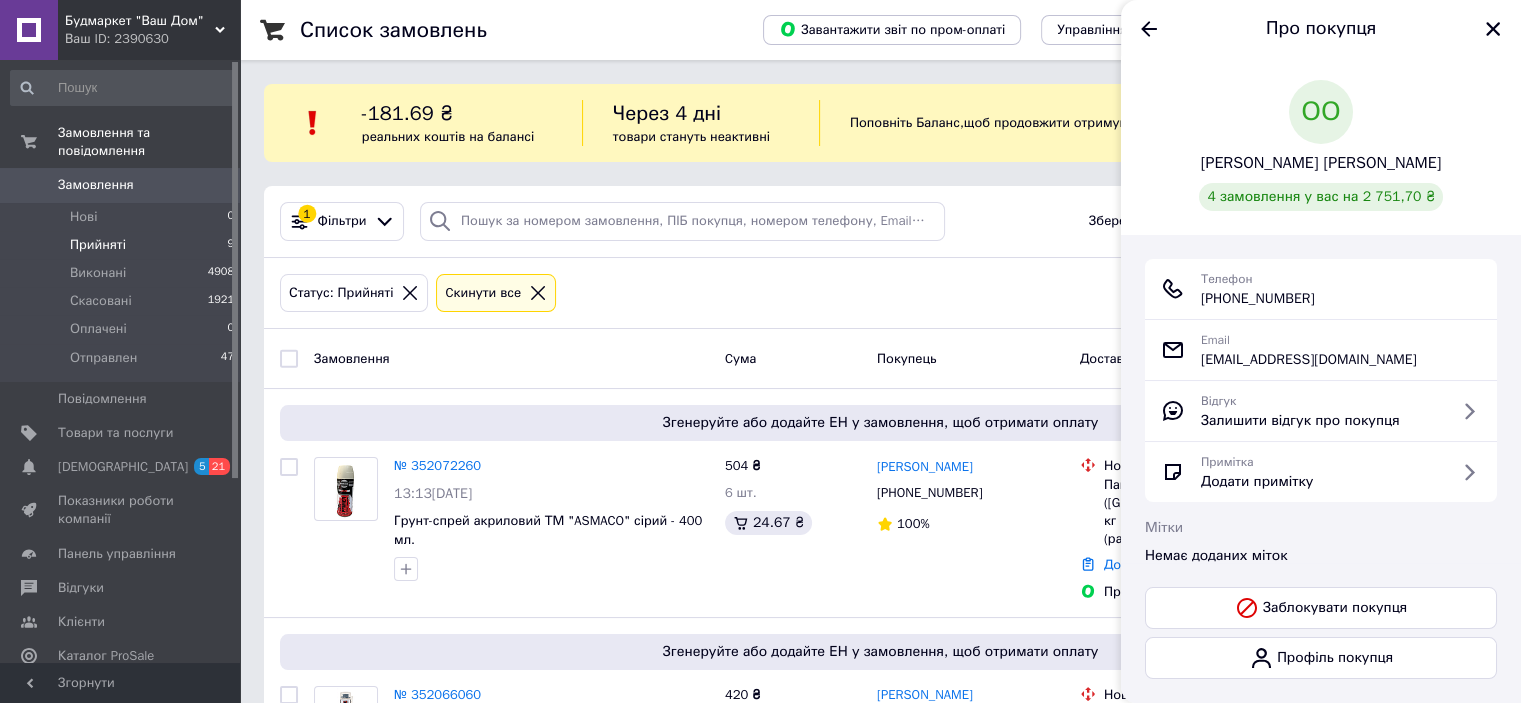 scroll, scrollTop: 26, scrollLeft: 0, axis: vertical 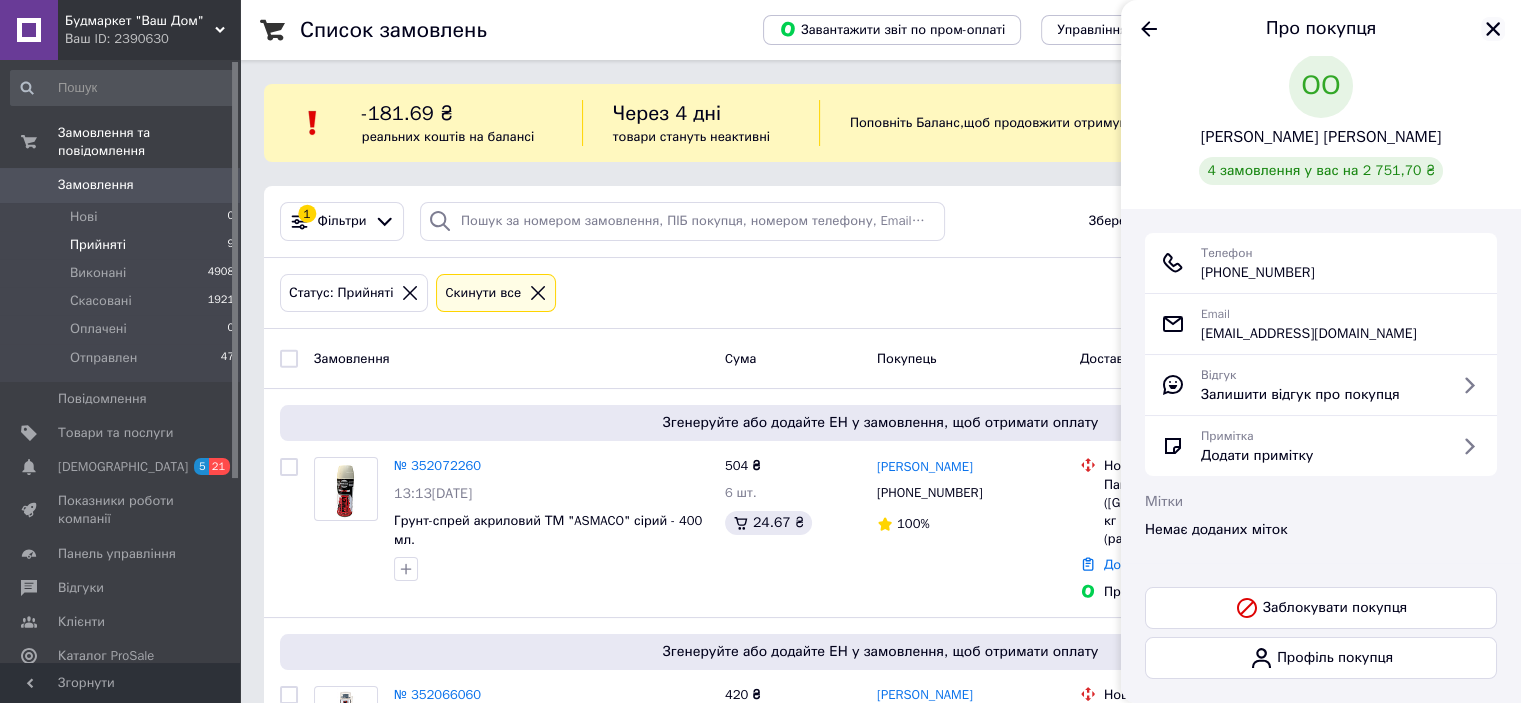 click 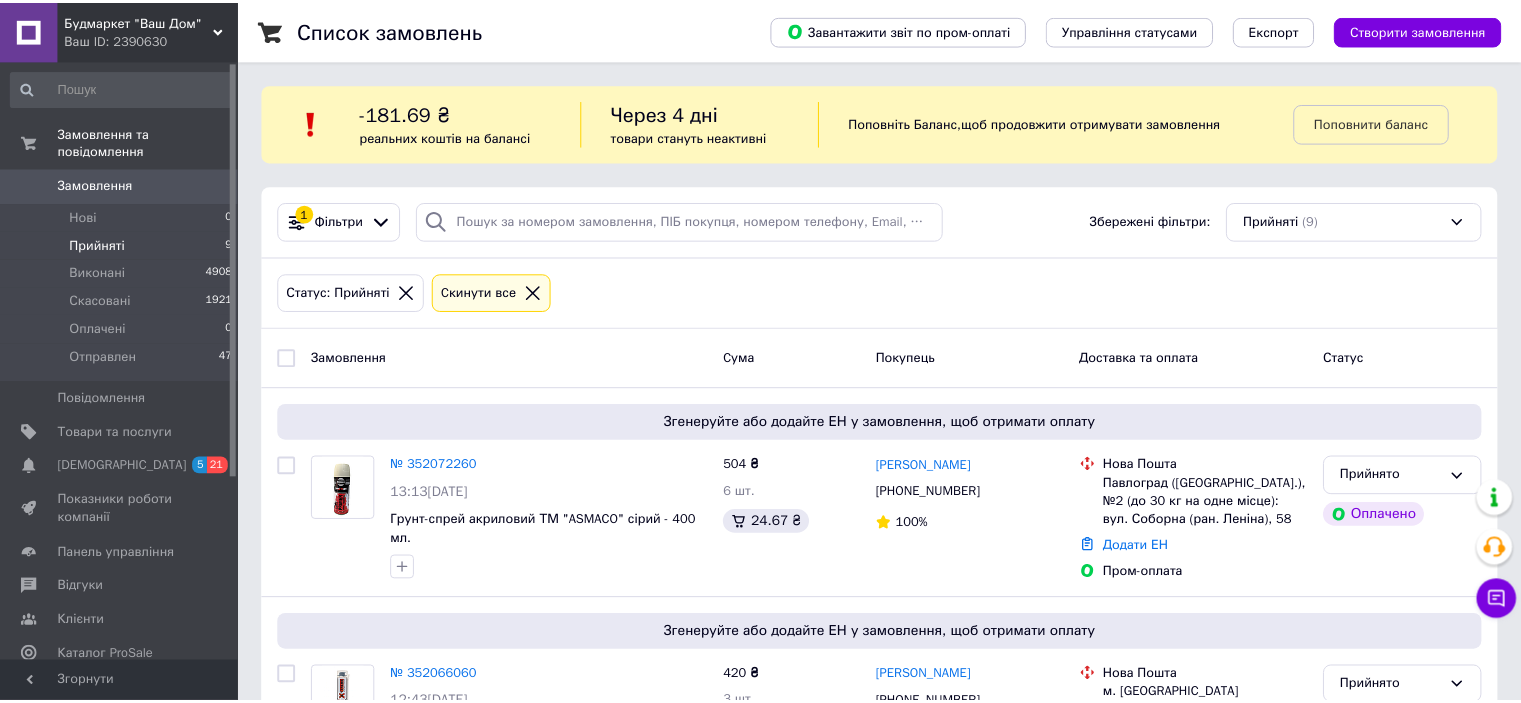 scroll, scrollTop: 0, scrollLeft: 0, axis: both 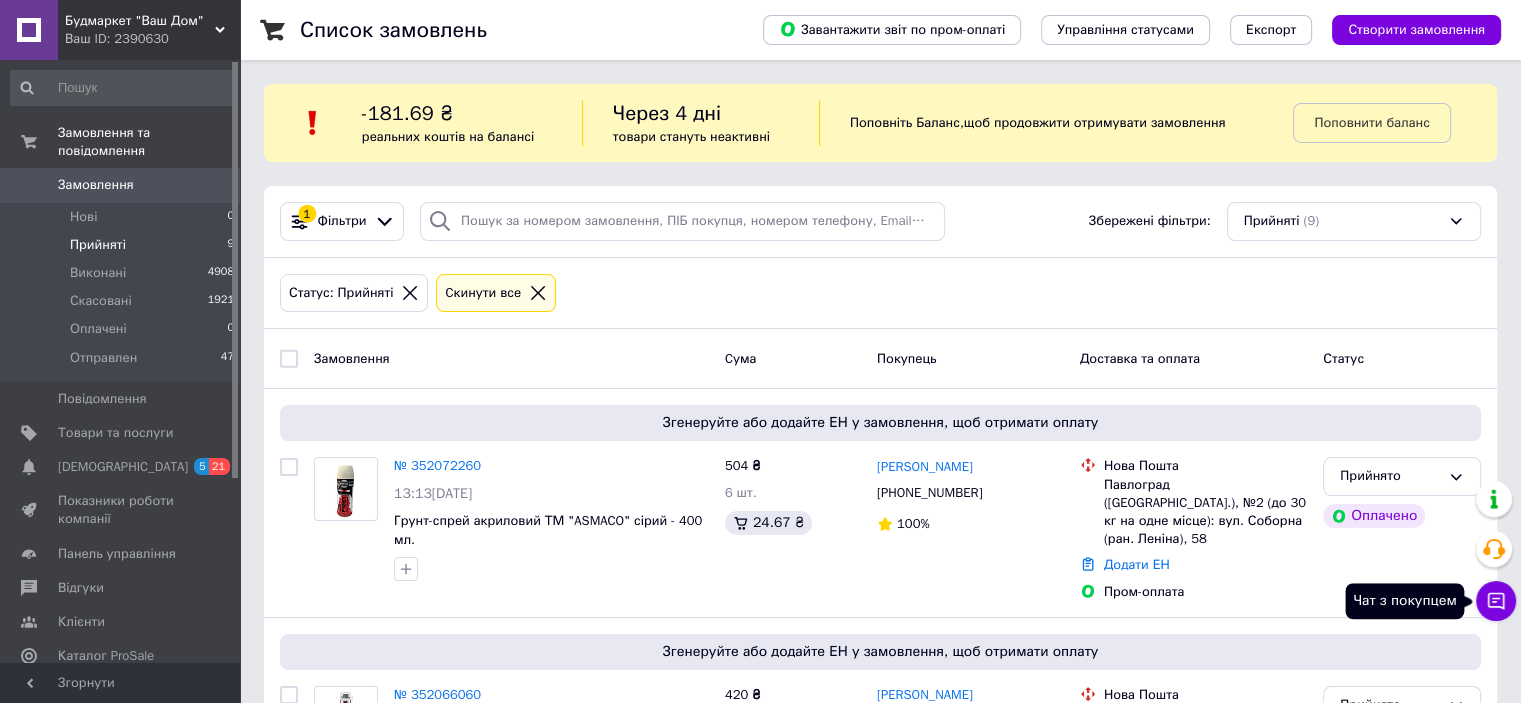 click on "Чат з покупцем" at bounding box center [1496, 601] 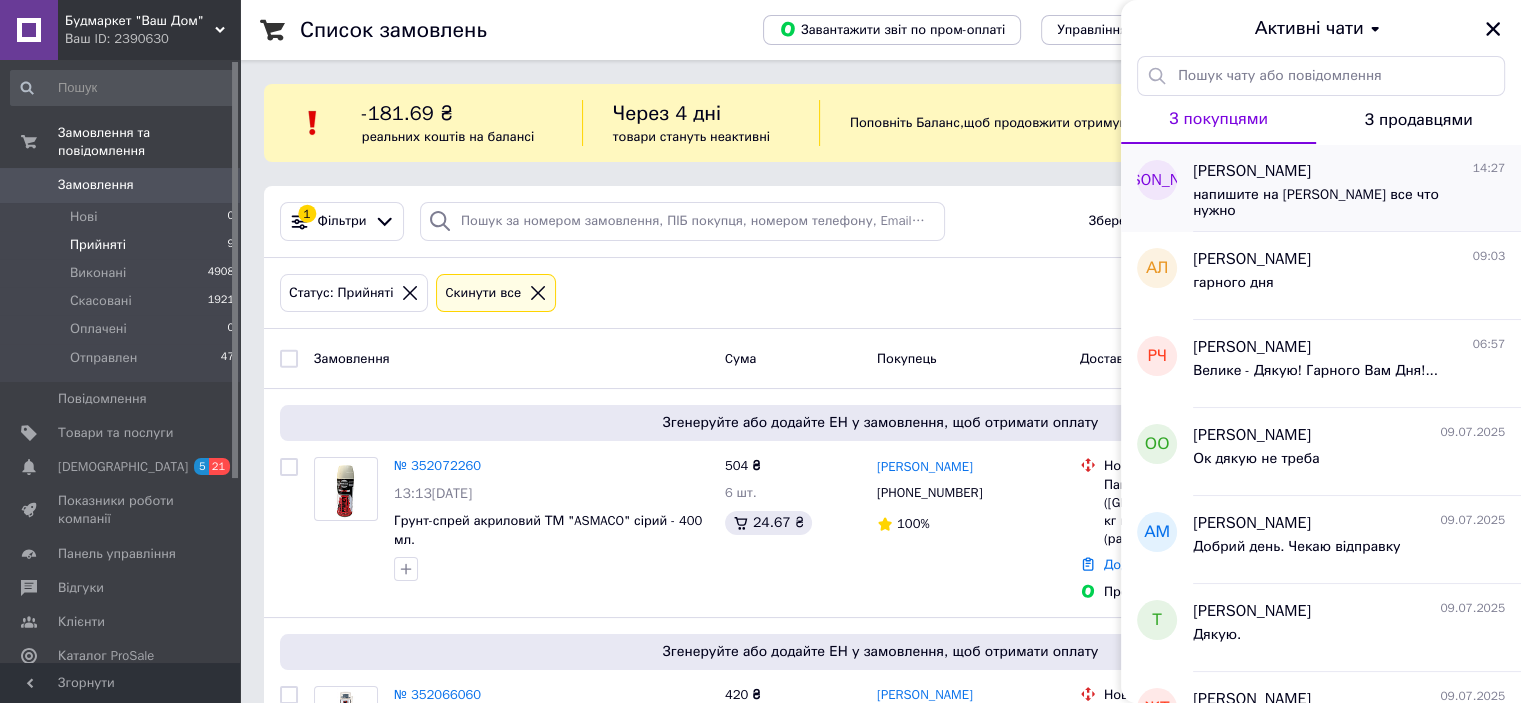 click on "напишите на вайбер все что нужно" at bounding box center [1335, 203] 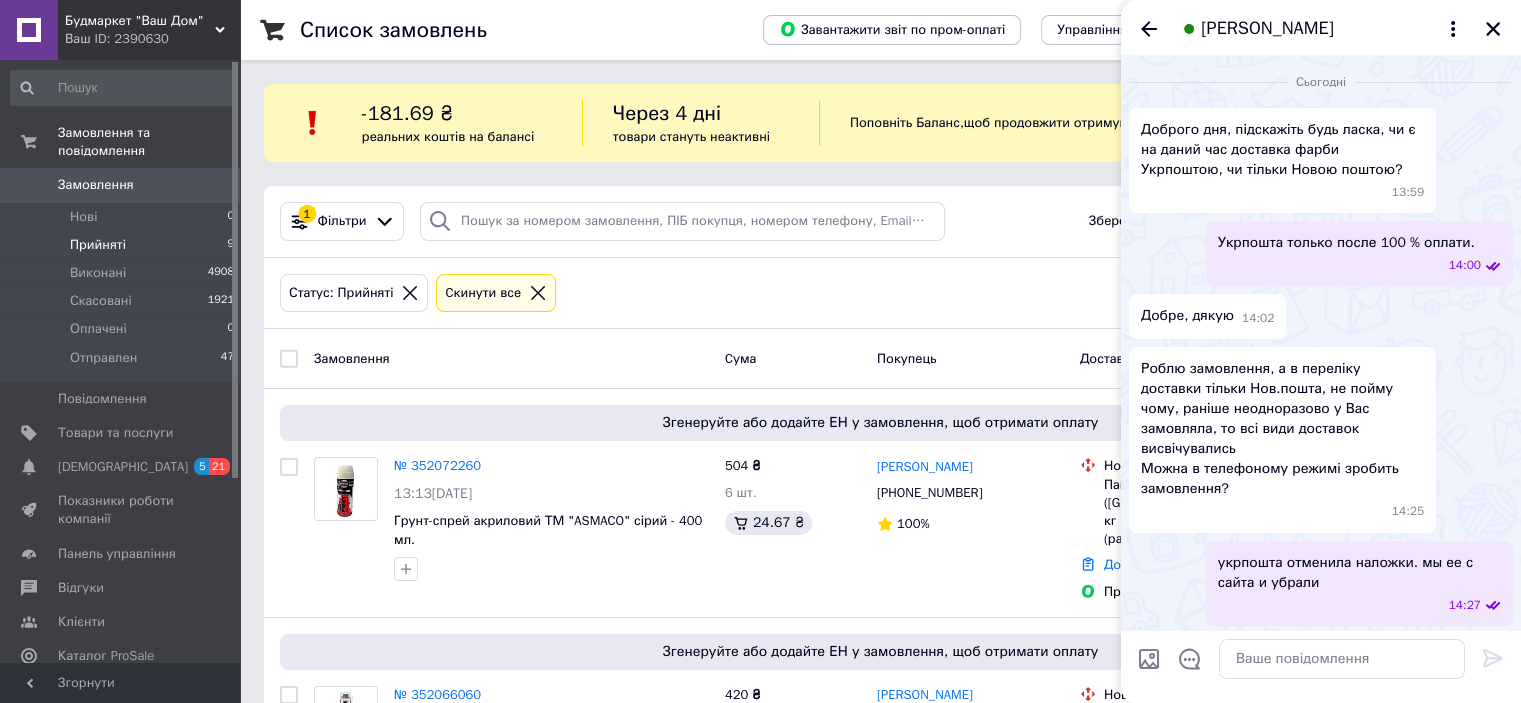 scroll, scrollTop: 56, scrollLeft: 0, axis: vertical 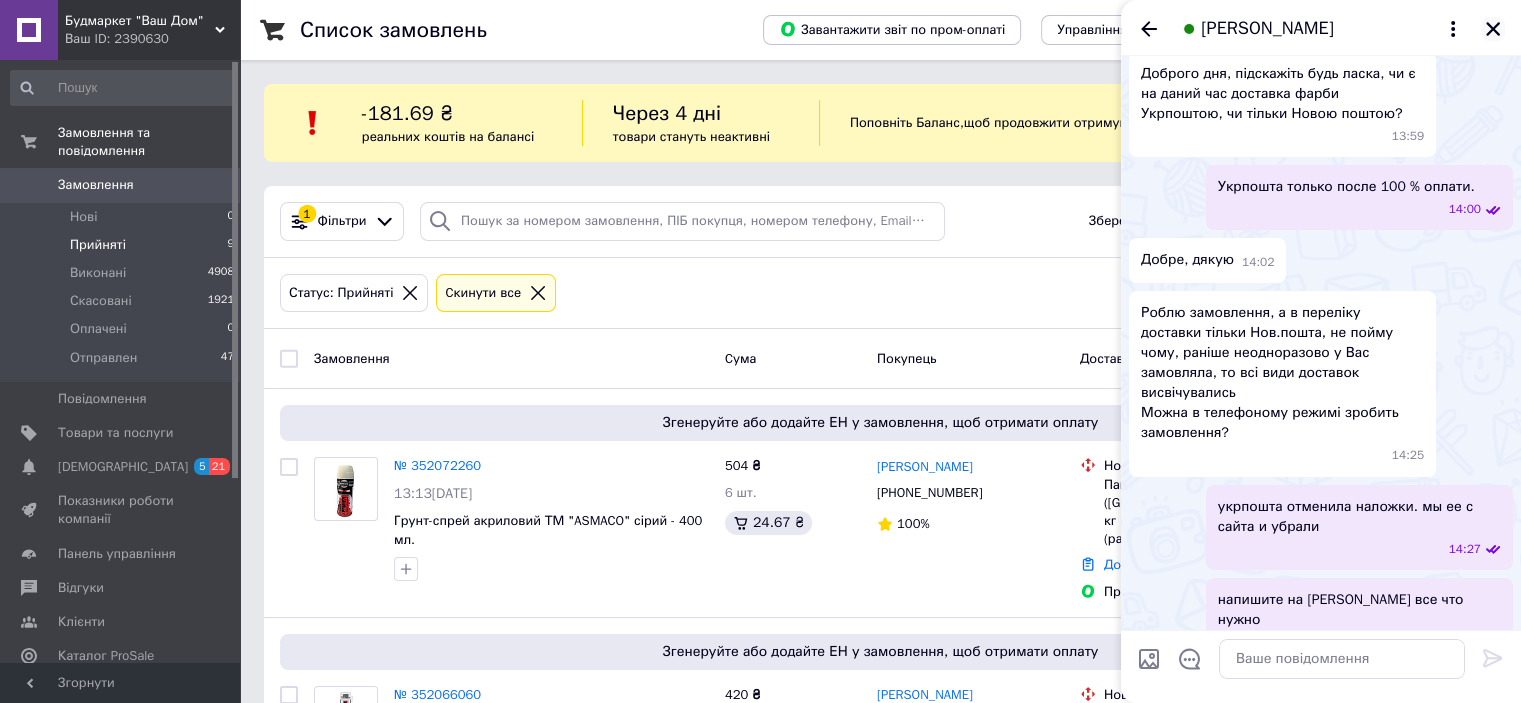 click 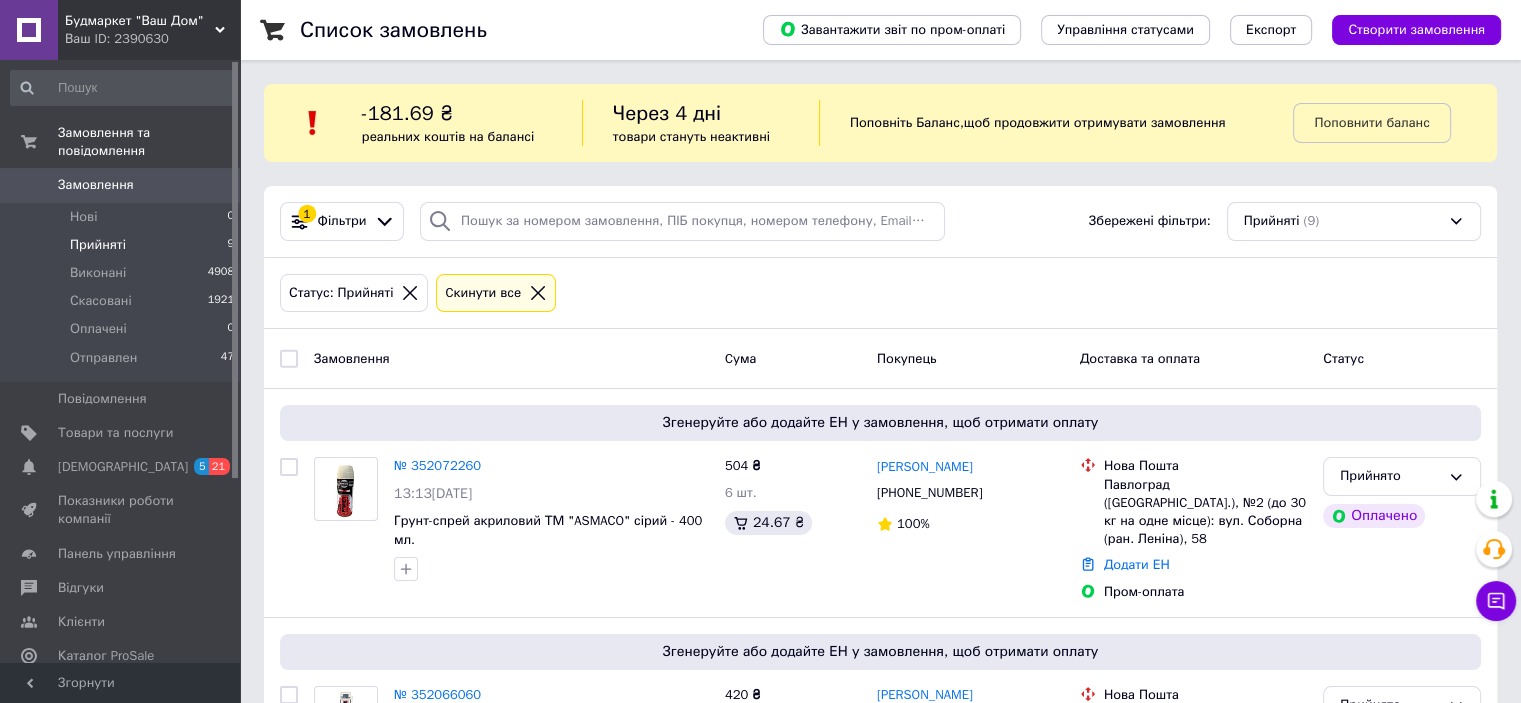 click on "Прийняті" at bounding box center [98, 245] 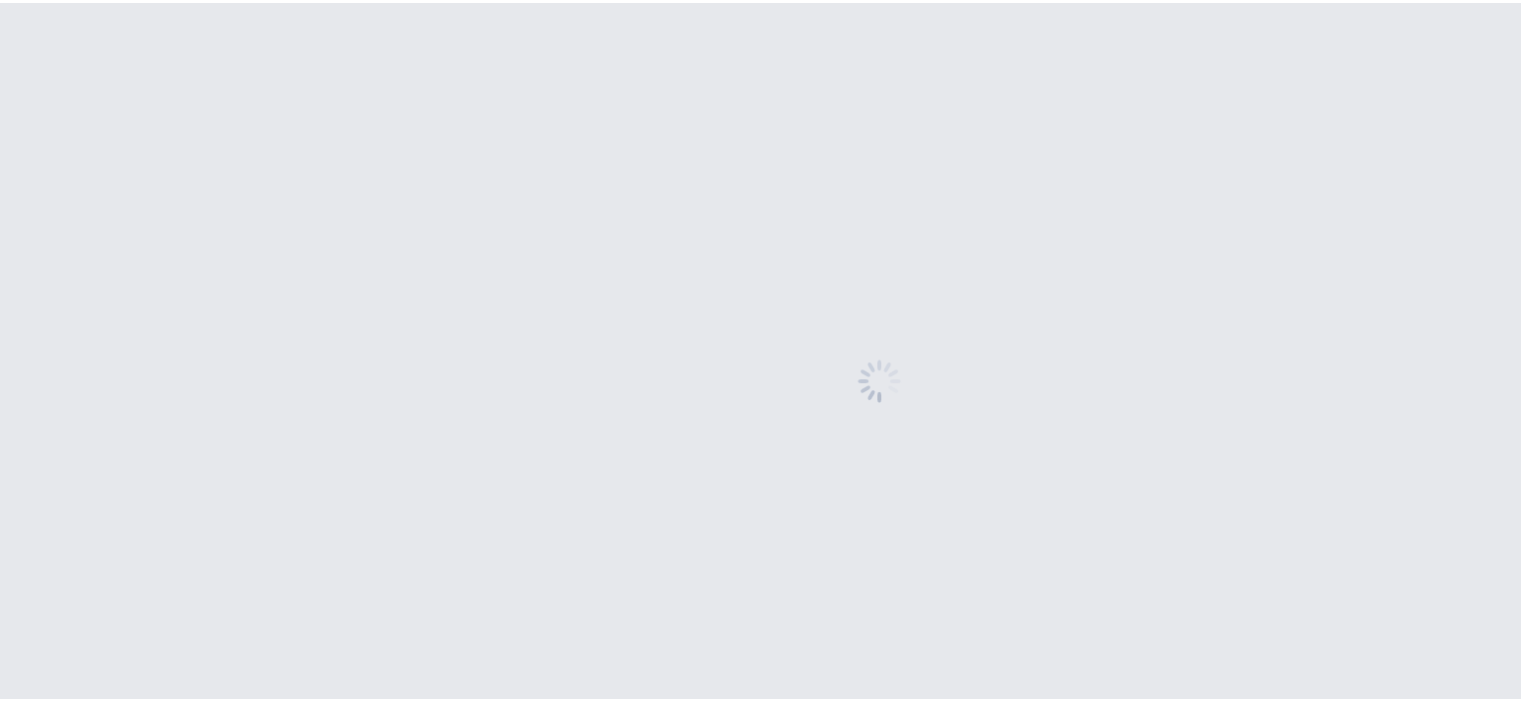 scroll, scrollTop: 0, scrollLeft: 0, axis: both 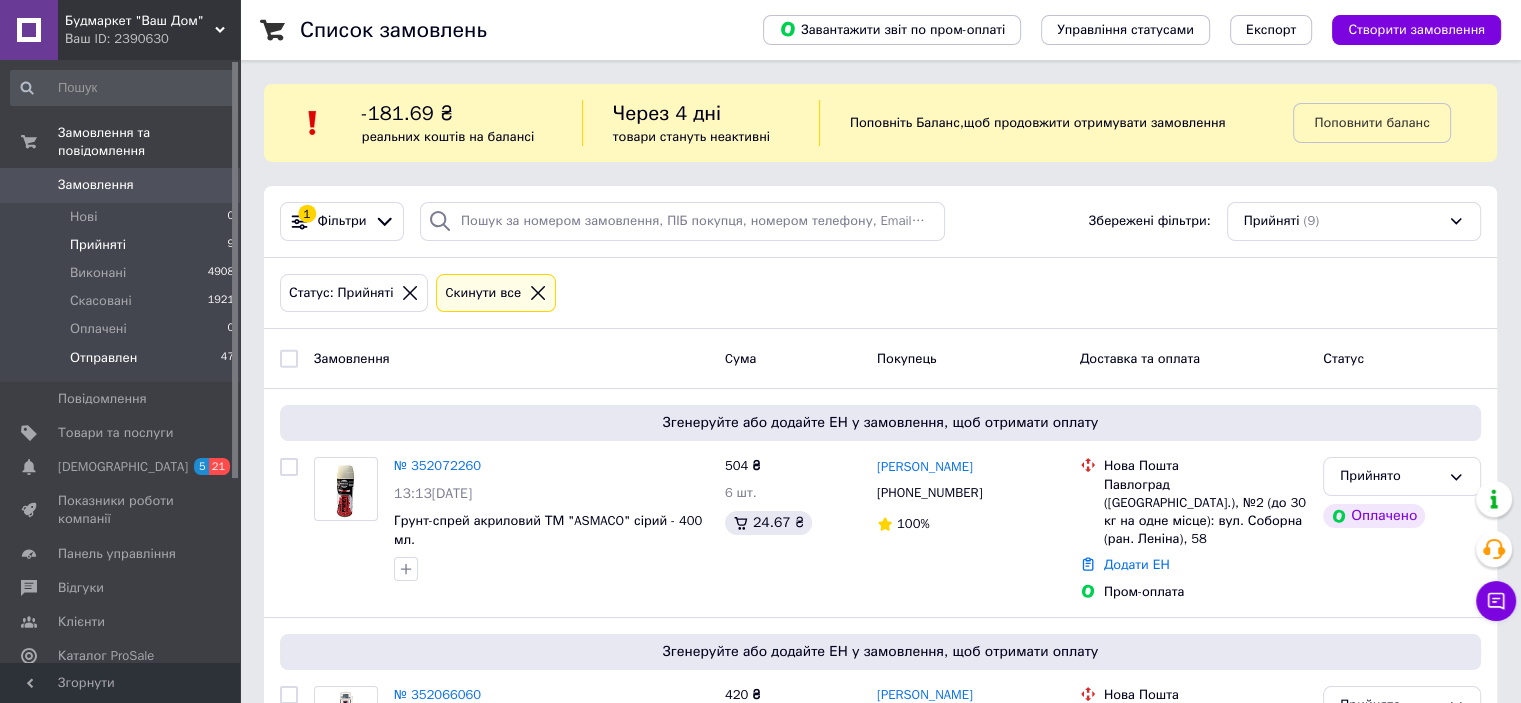click on "Отправлен" at bounding box center [103, 358] 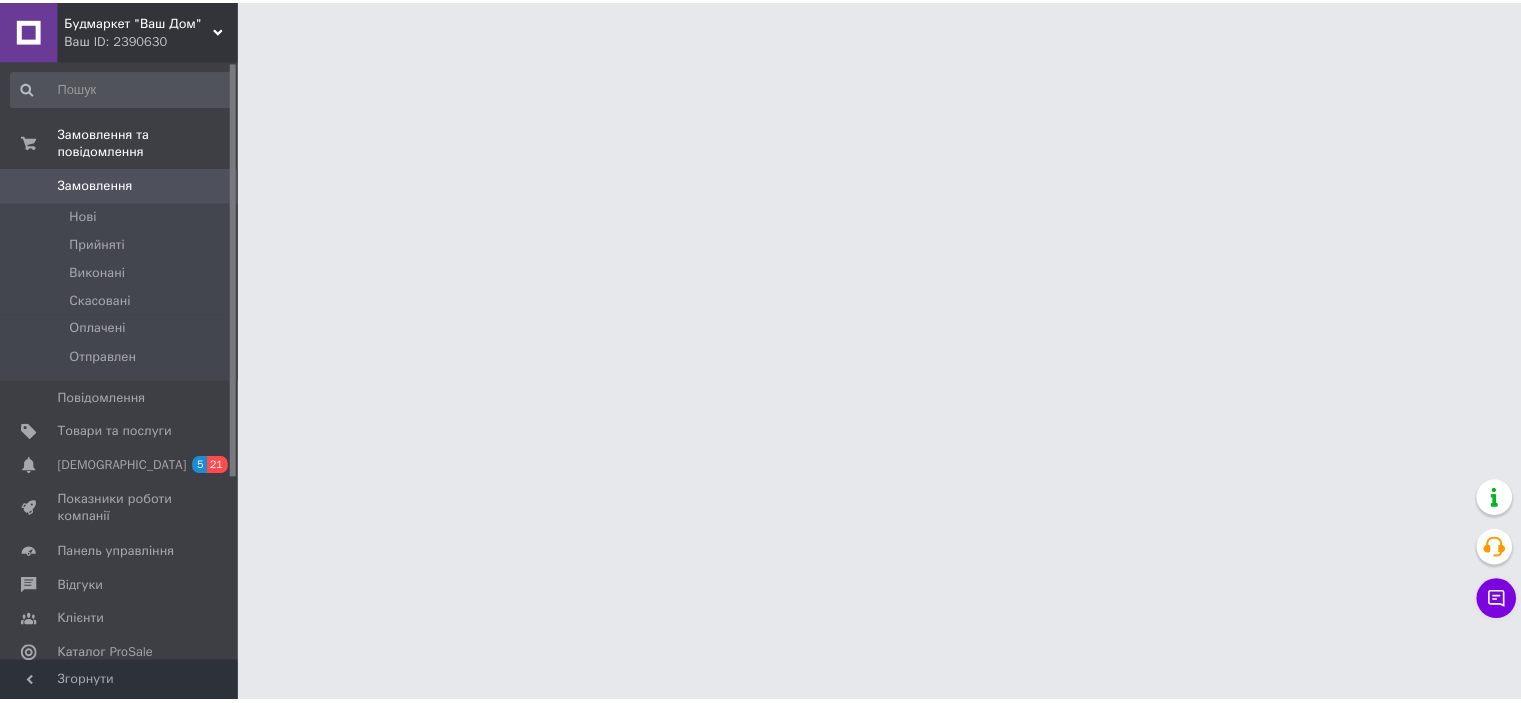 scroll, scrollTop: 0, scrollLeft: 0, axis: both 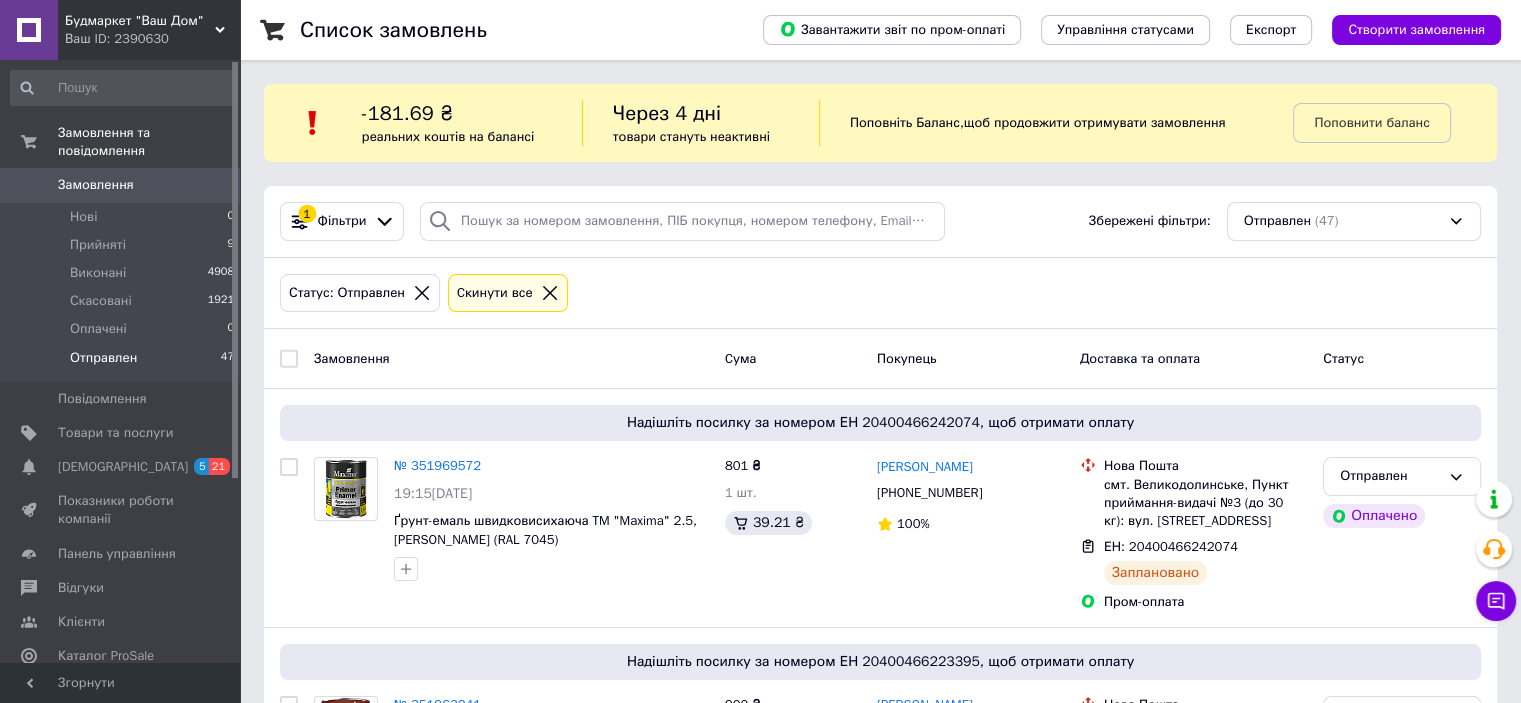 click on "Отправлен" at bounding box center (103, 358) 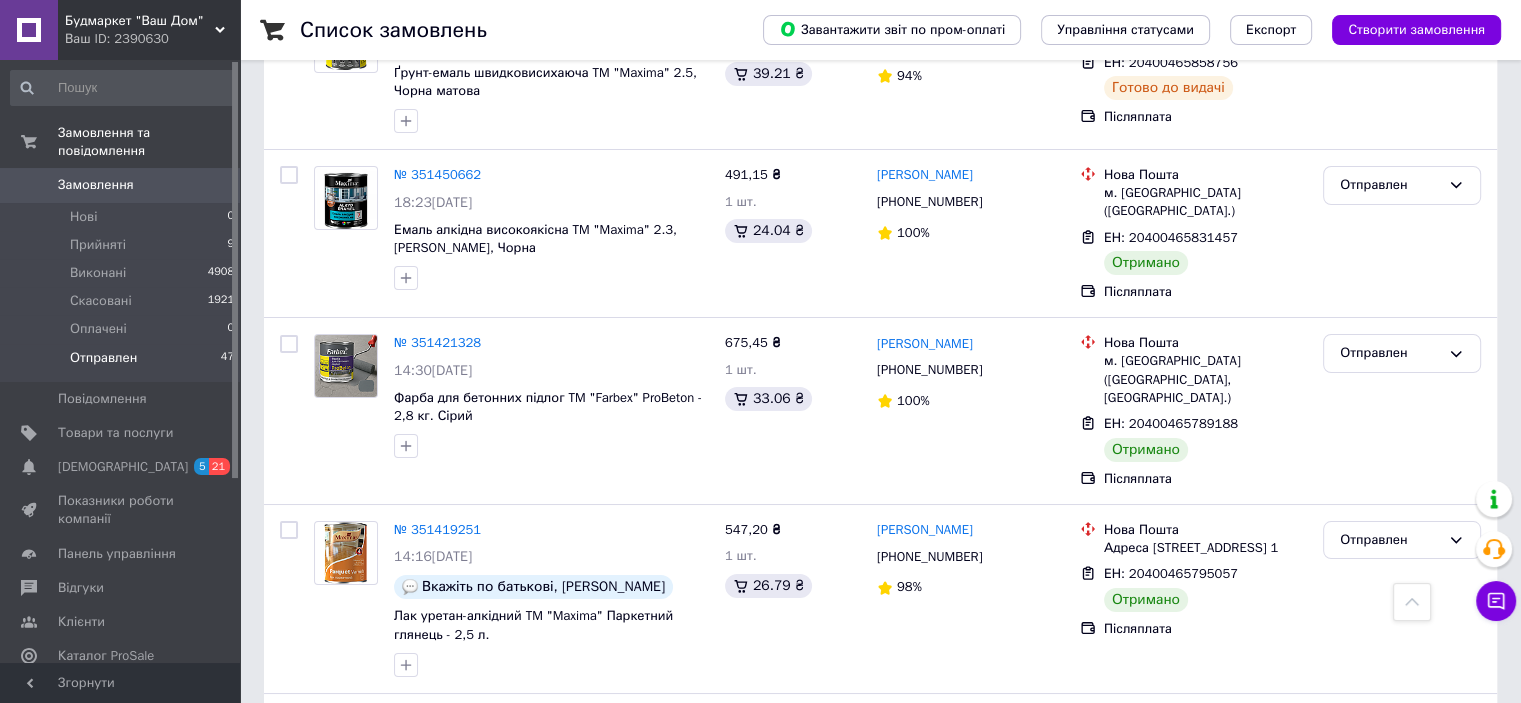 scroll, scrollTop: 7423, scrollLeft: 0, axis: vertical 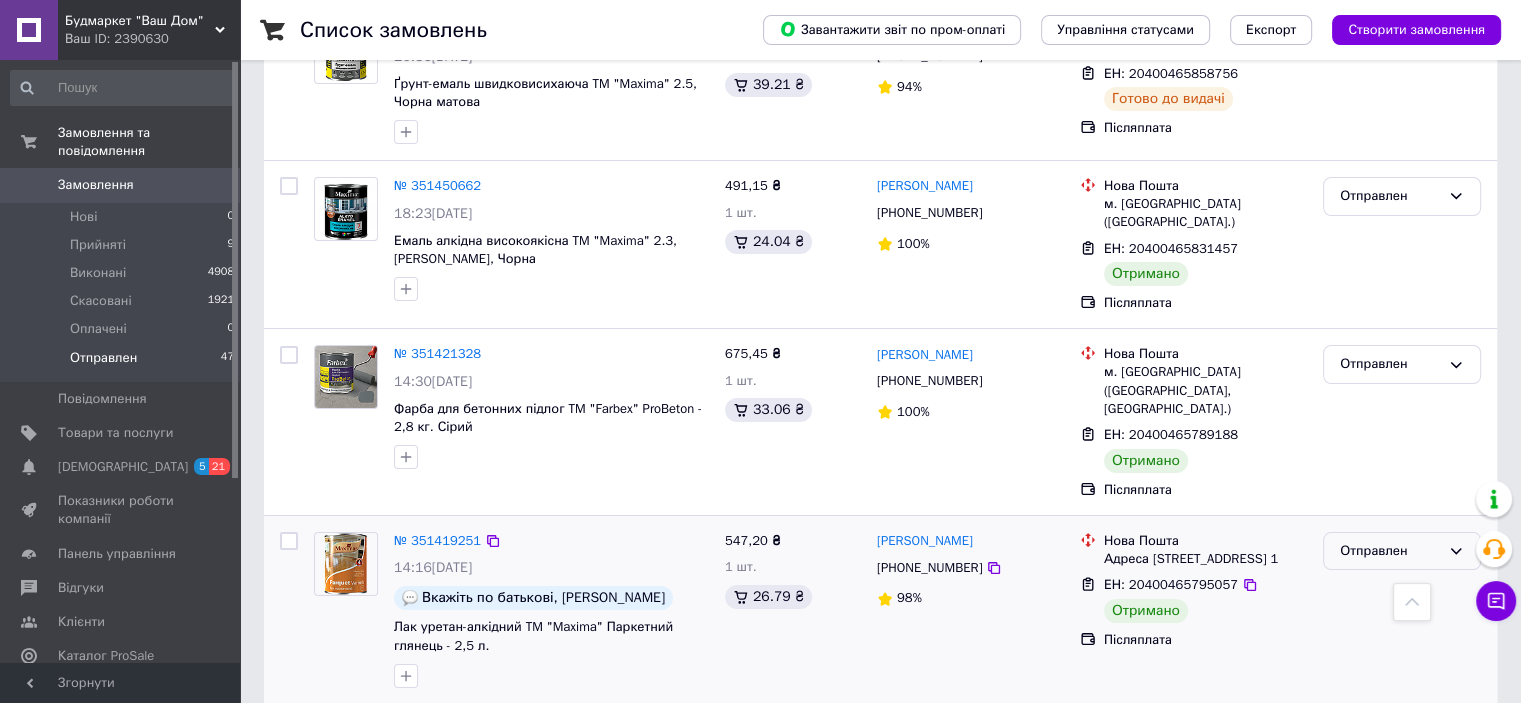 click on "Отправлен" at bounding box center (1390, 551) 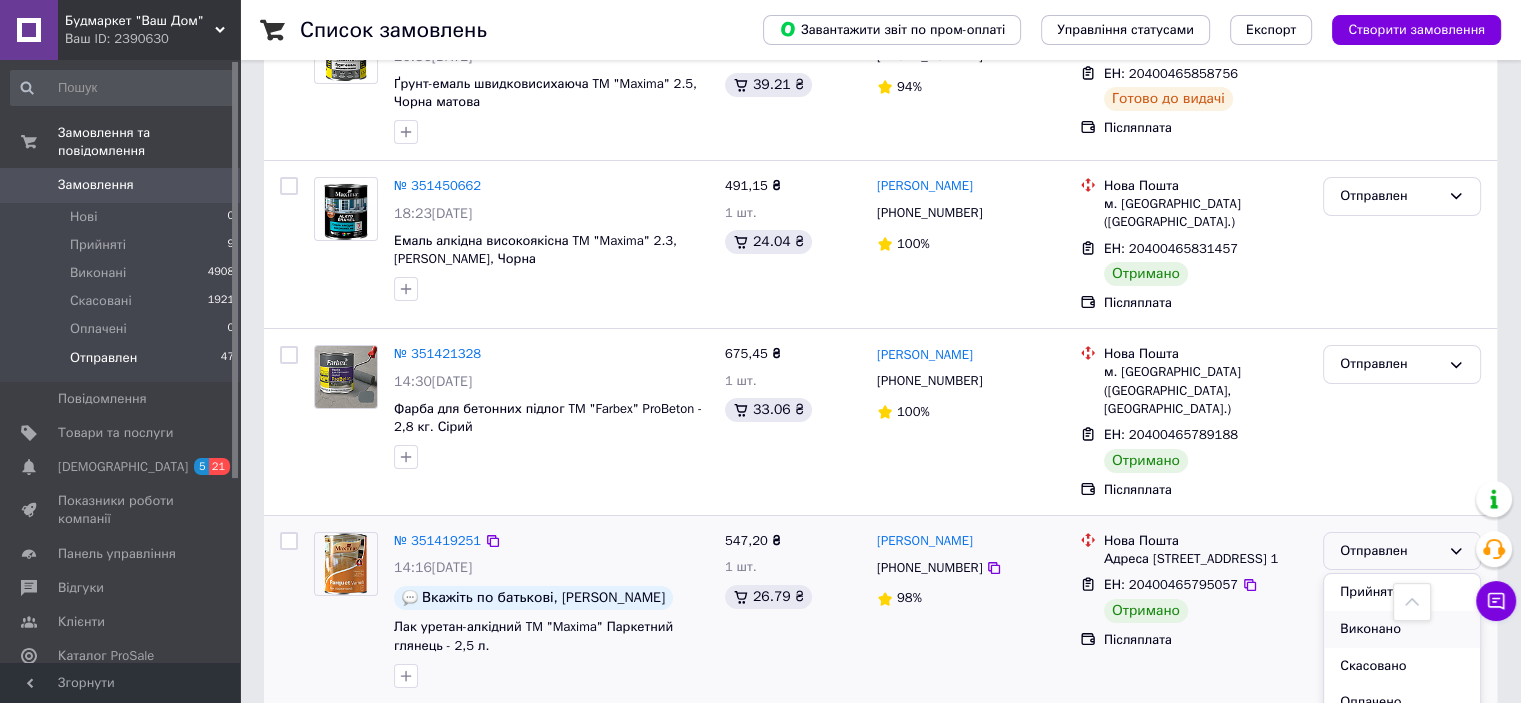 click on "Виконано" at bounding box center (1402, 629) 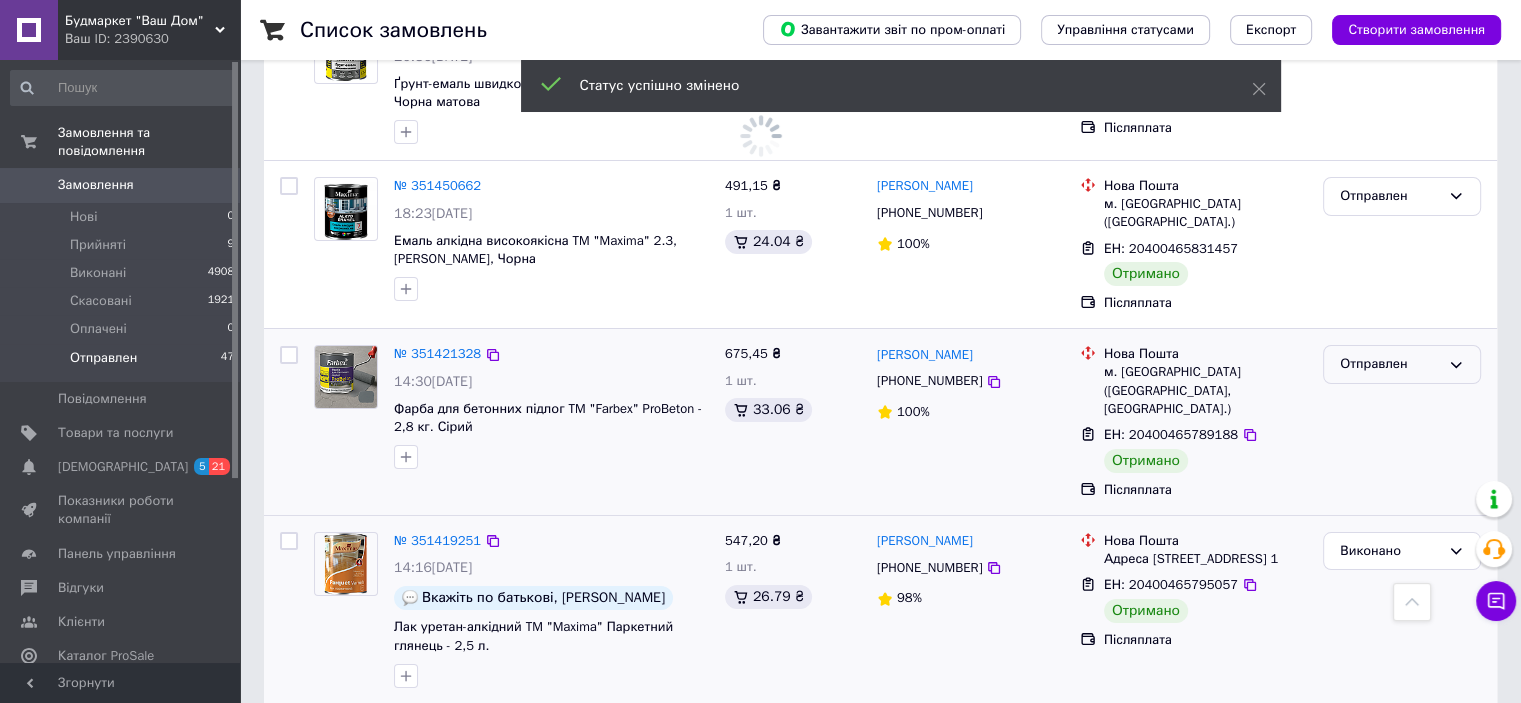 click on "Отправлен" at bounding box center (1390, 364) 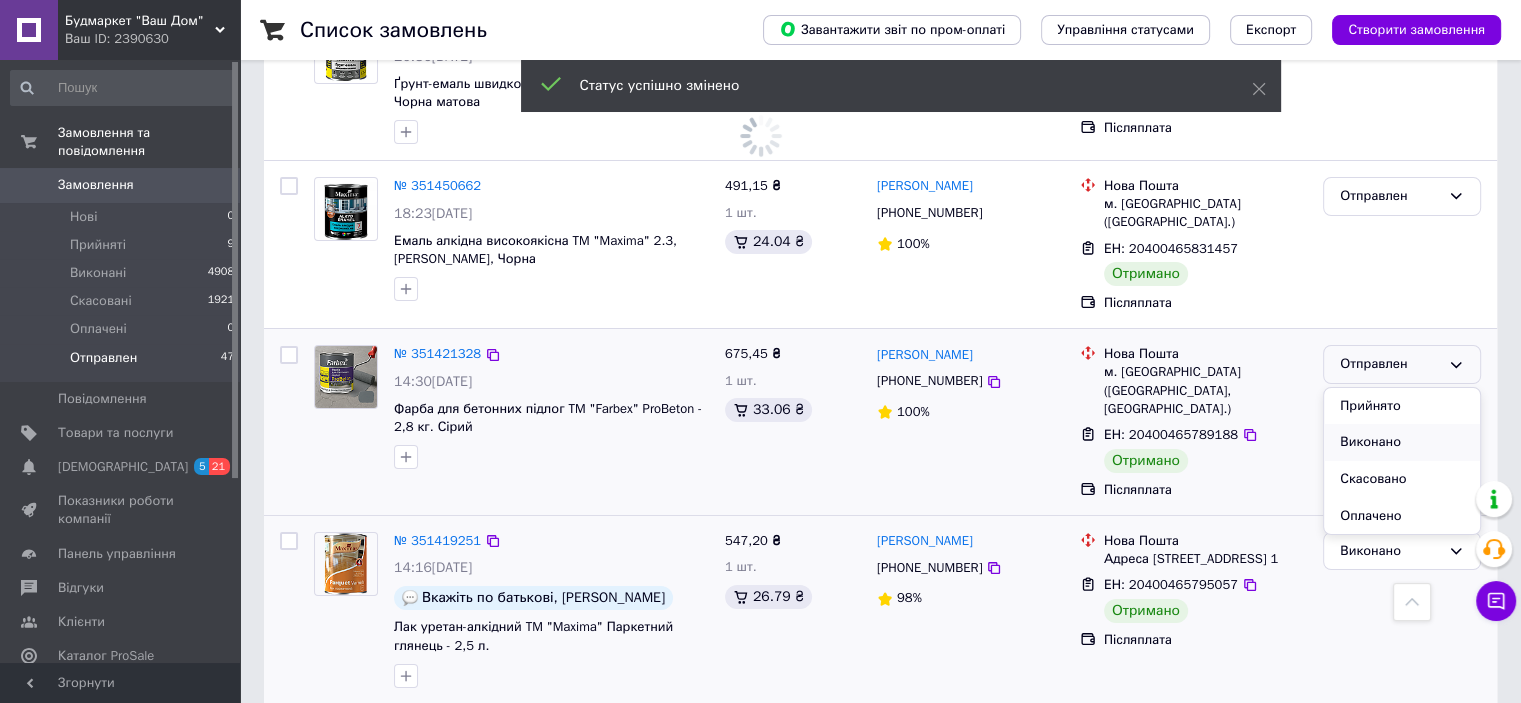 click on "Виконано" at bounding box center [1402, 442] 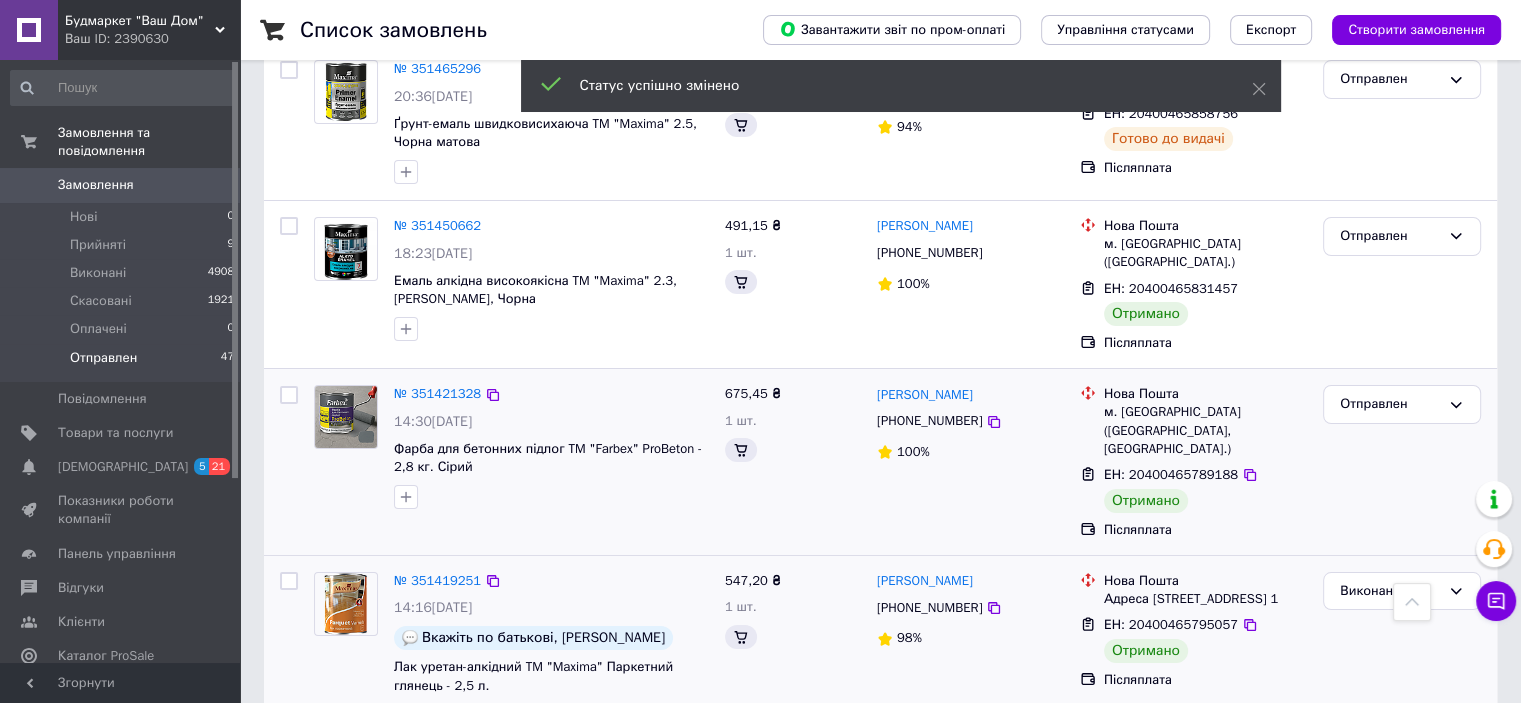 scroll, scrollTop: 6960, scrollLeft: 0, axis: vertical 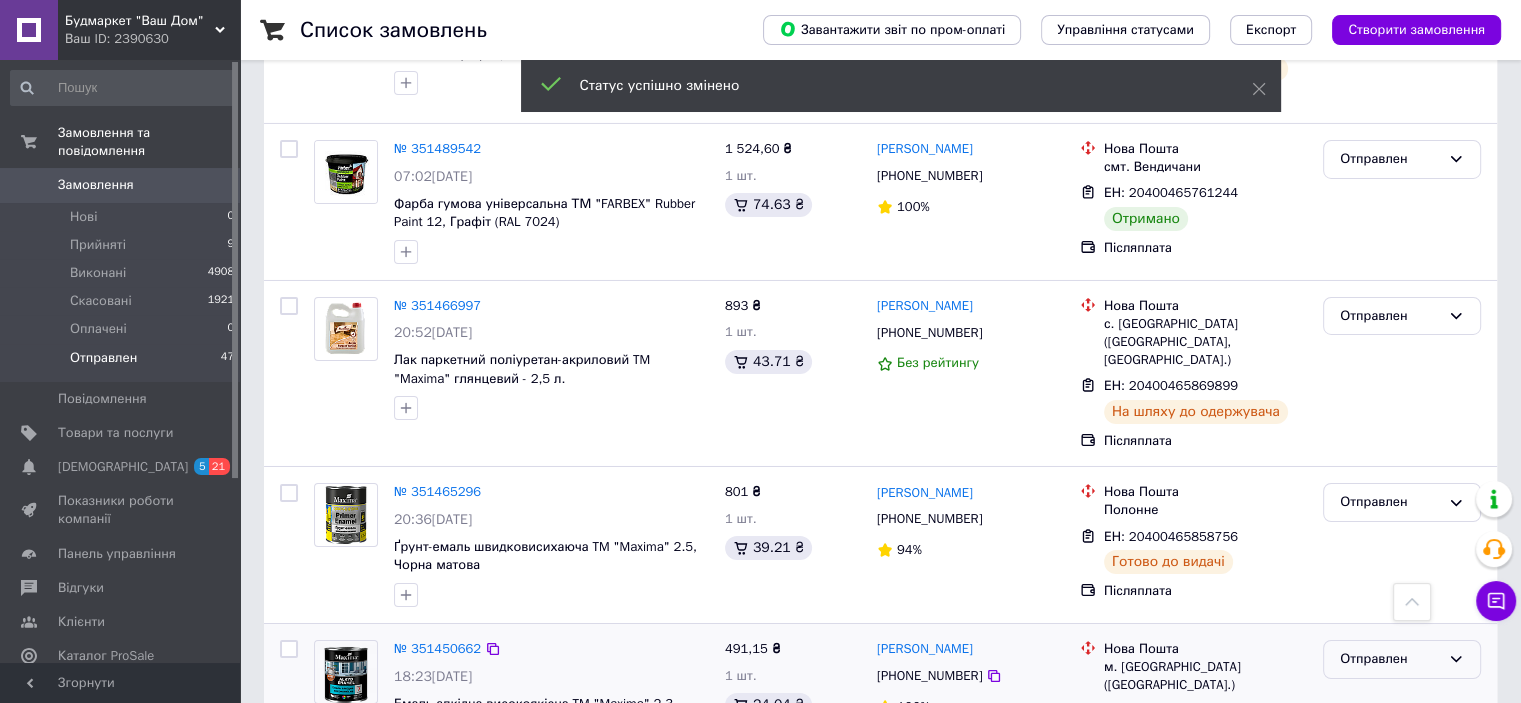 click on "Отправлен" at bounding box center [1390, 659] 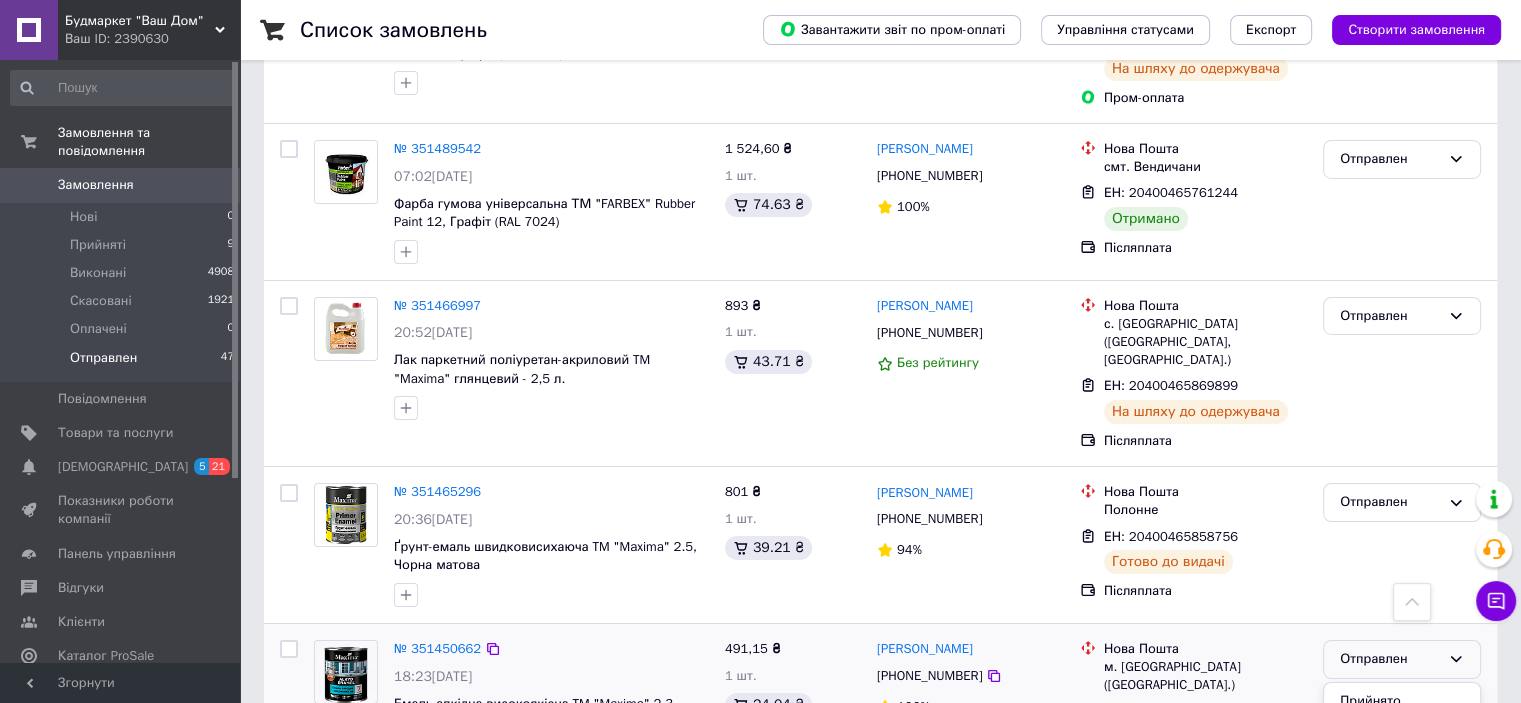 click on "Виконано" at bounding box center (1402, 737) 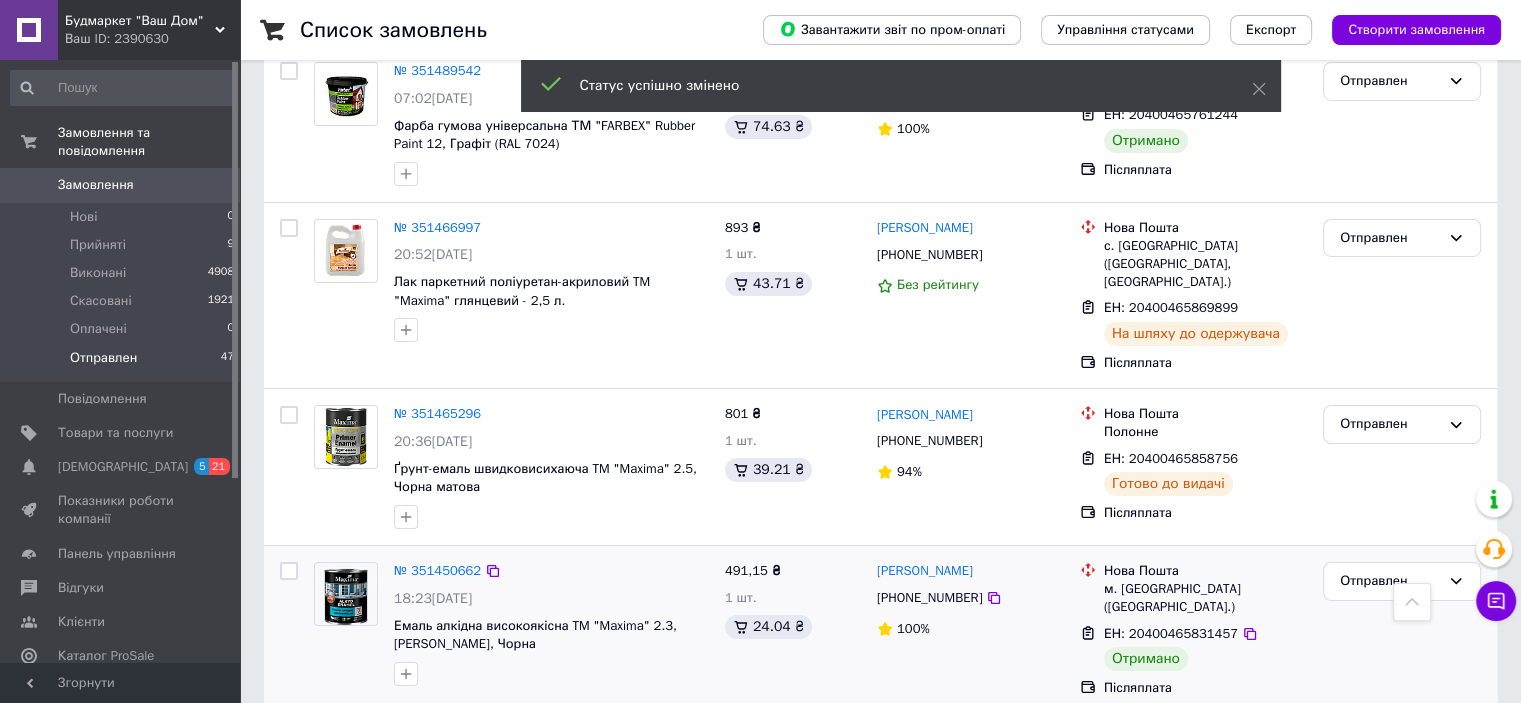 scroll, scrollTop: 7160, scrollLeft: 0, axis: vertical 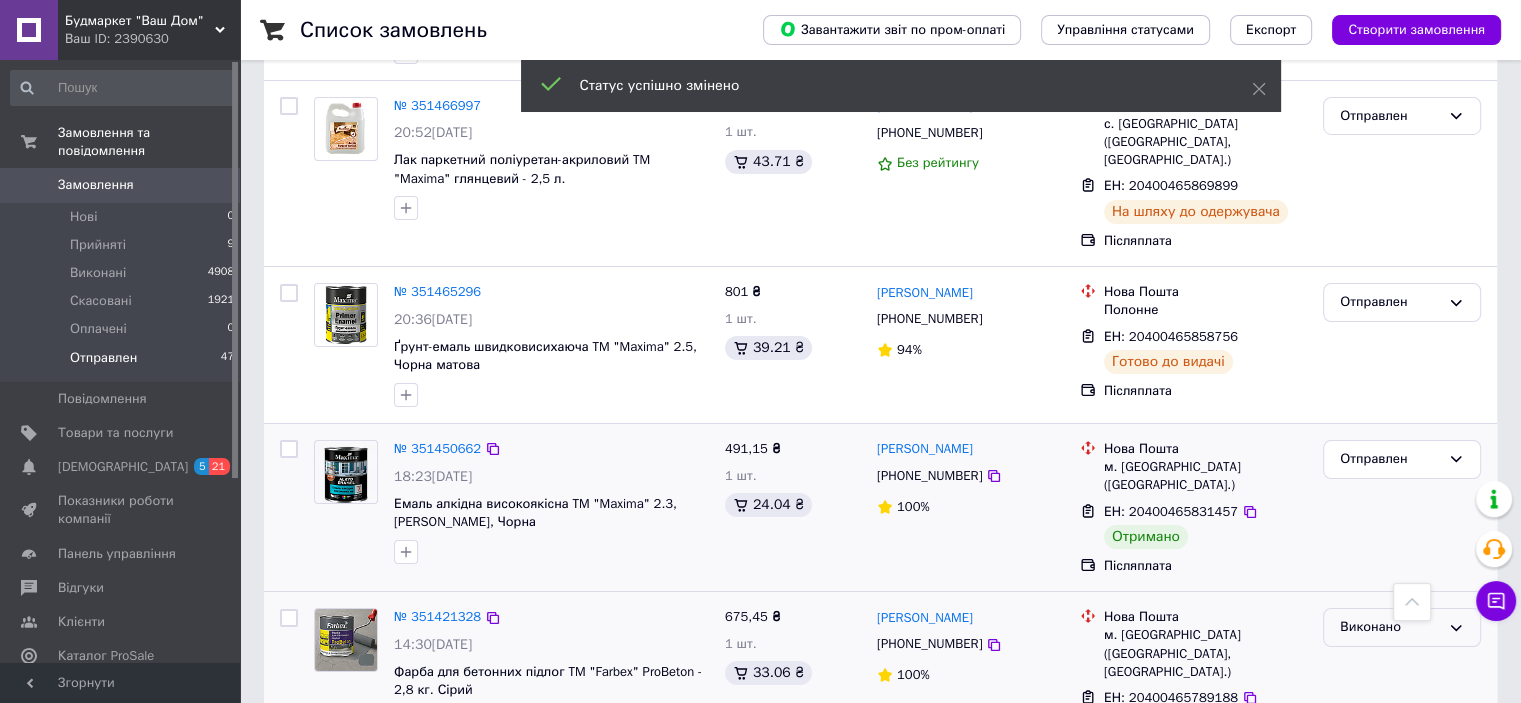 click on "Виконано" at bounding box center (1390, 627) 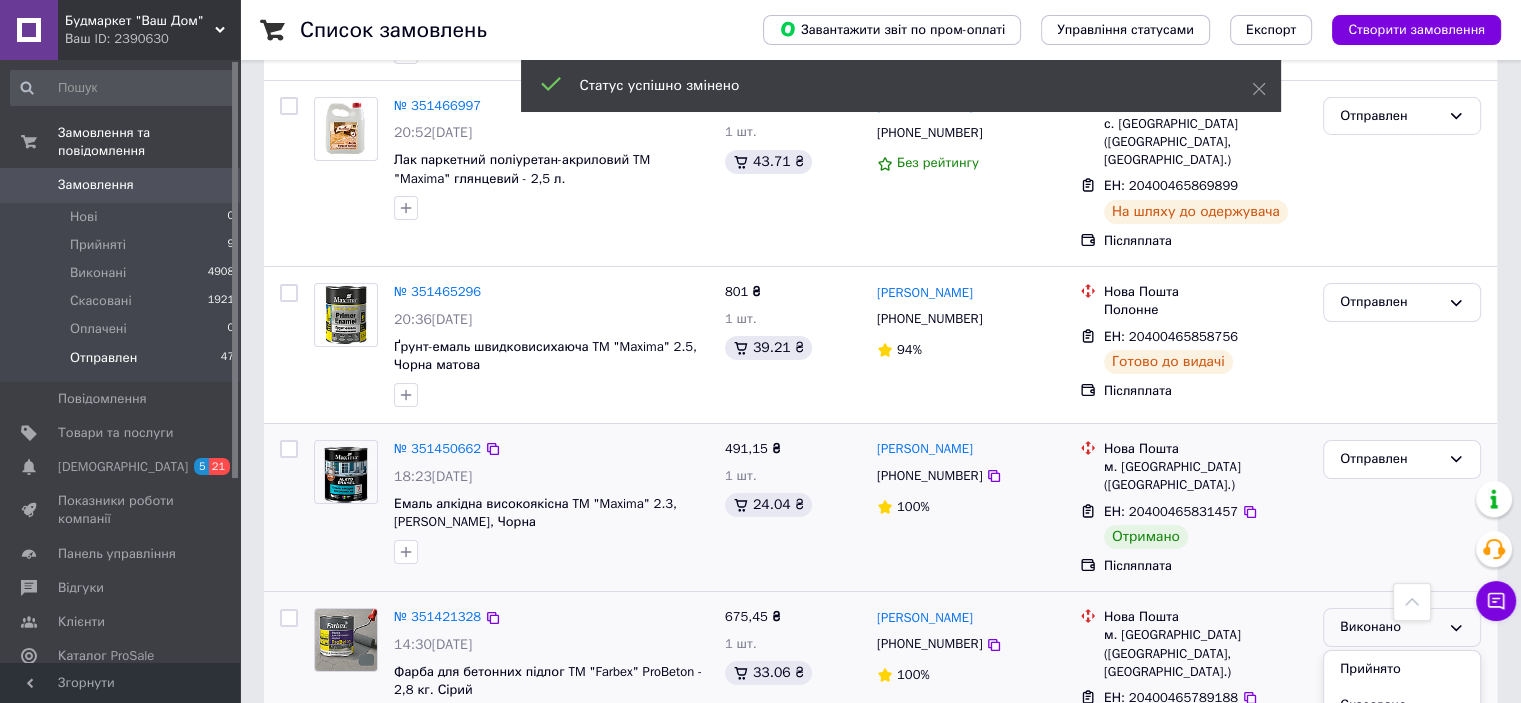 click on "Виконано" at bounding box center [1390, 627] 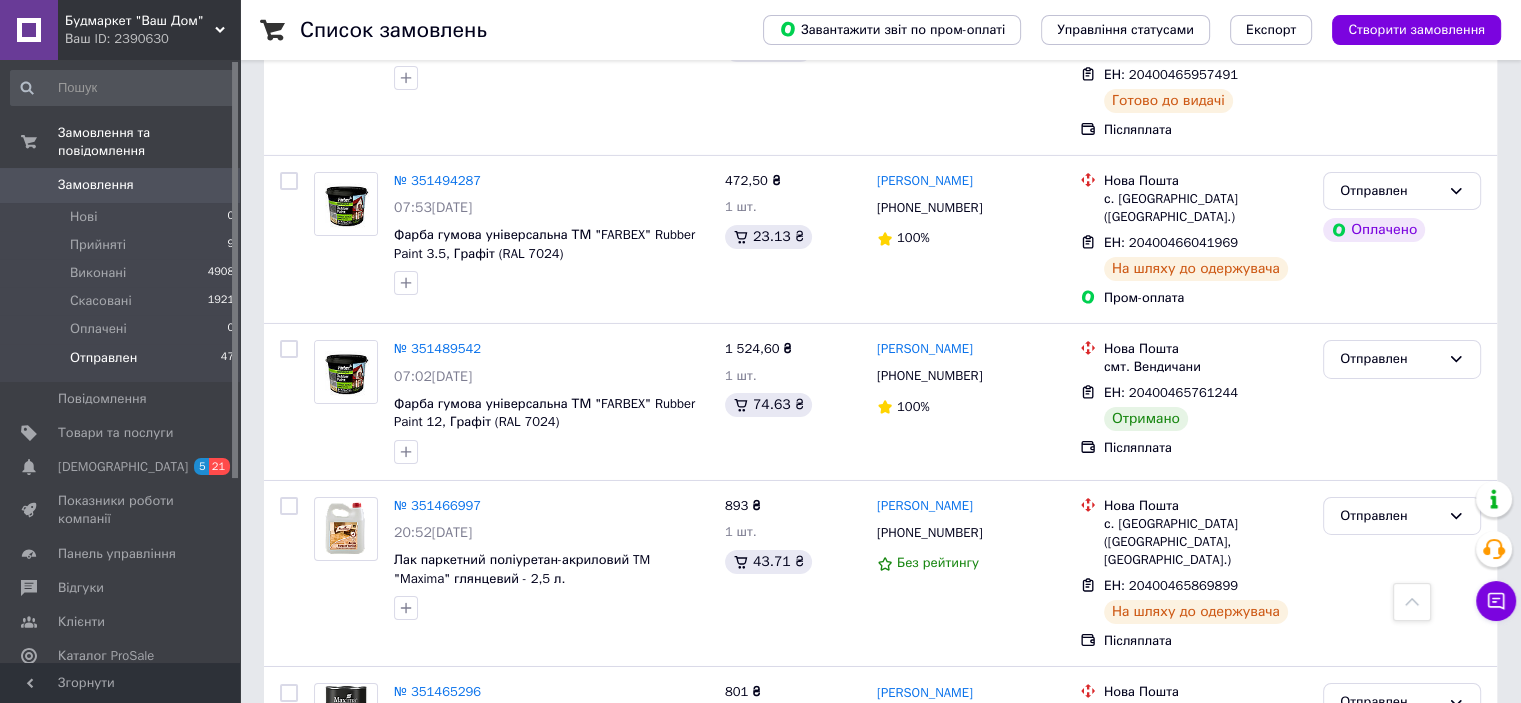 scroll, scrollTop: 6560, scrollLeft: 0, axis: vertical 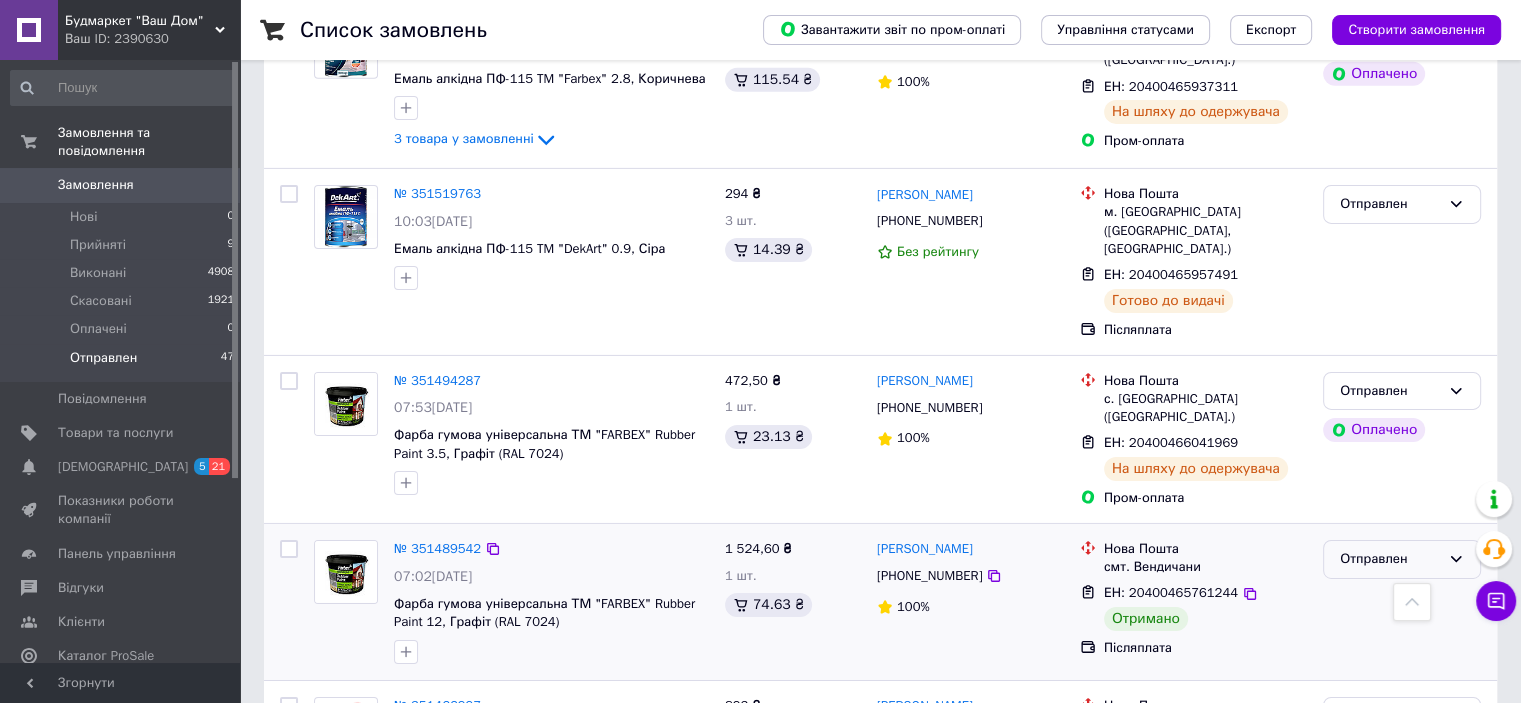 click on "Отправлен" at bounding box center (1390, 559) 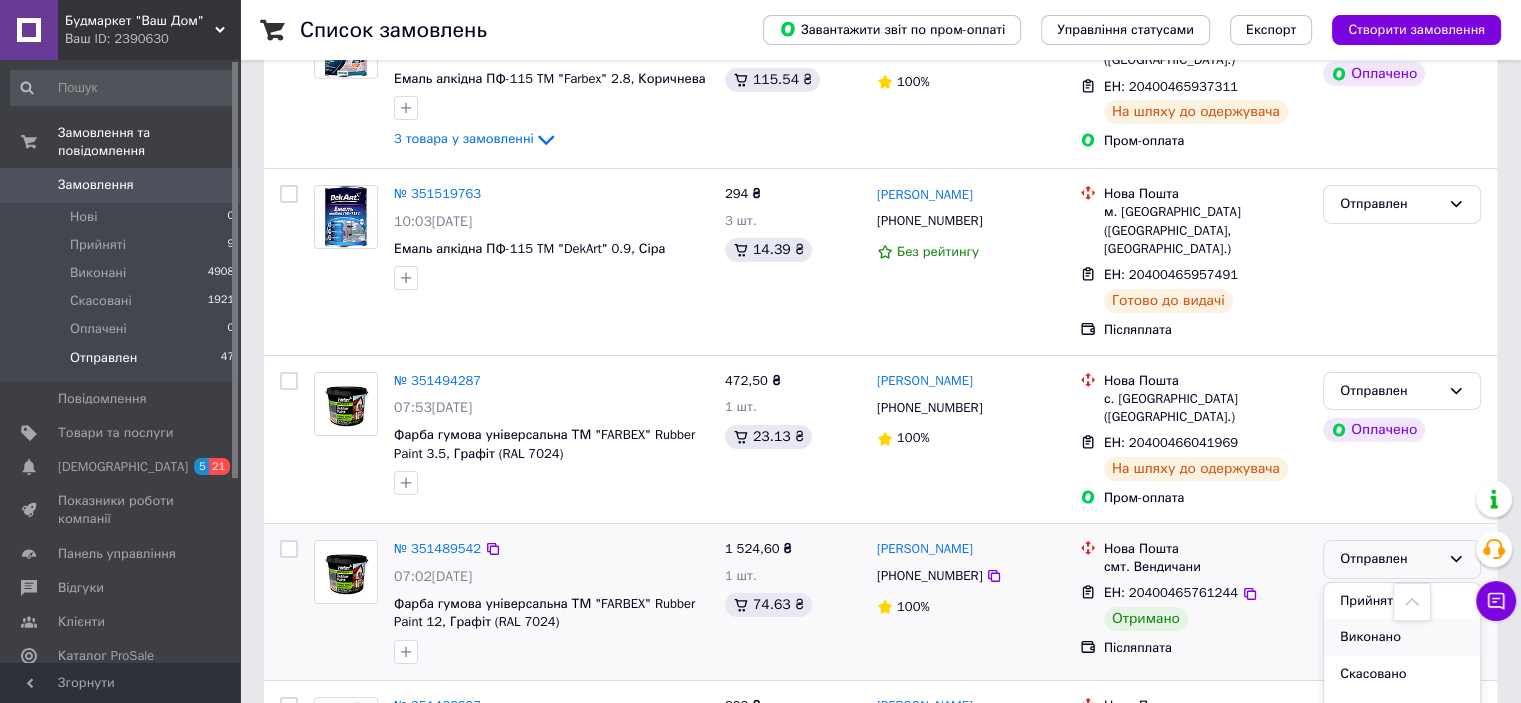 click on "Виконано" at bounding box center [1402, 637] 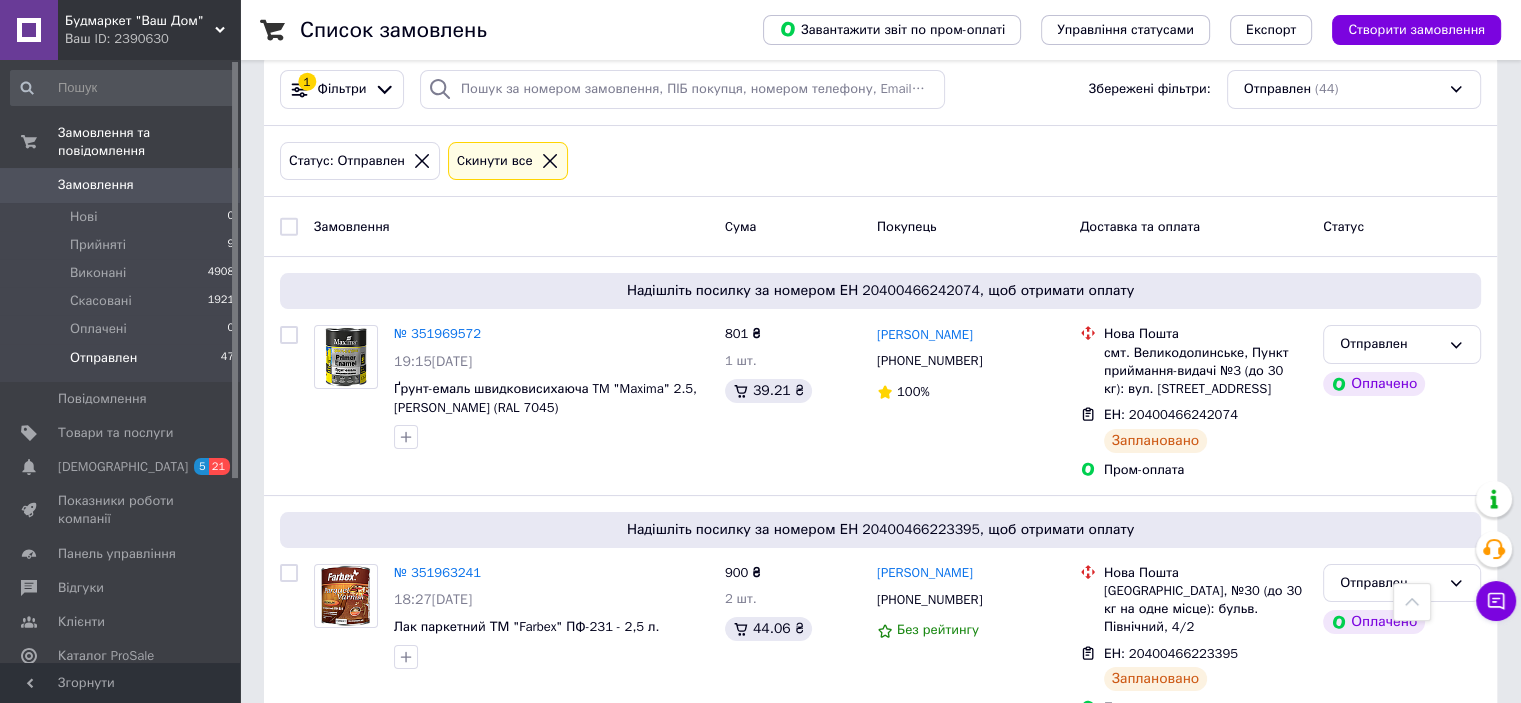 scroll, scrollTop: 0, scrollLeft: 0, axis: both 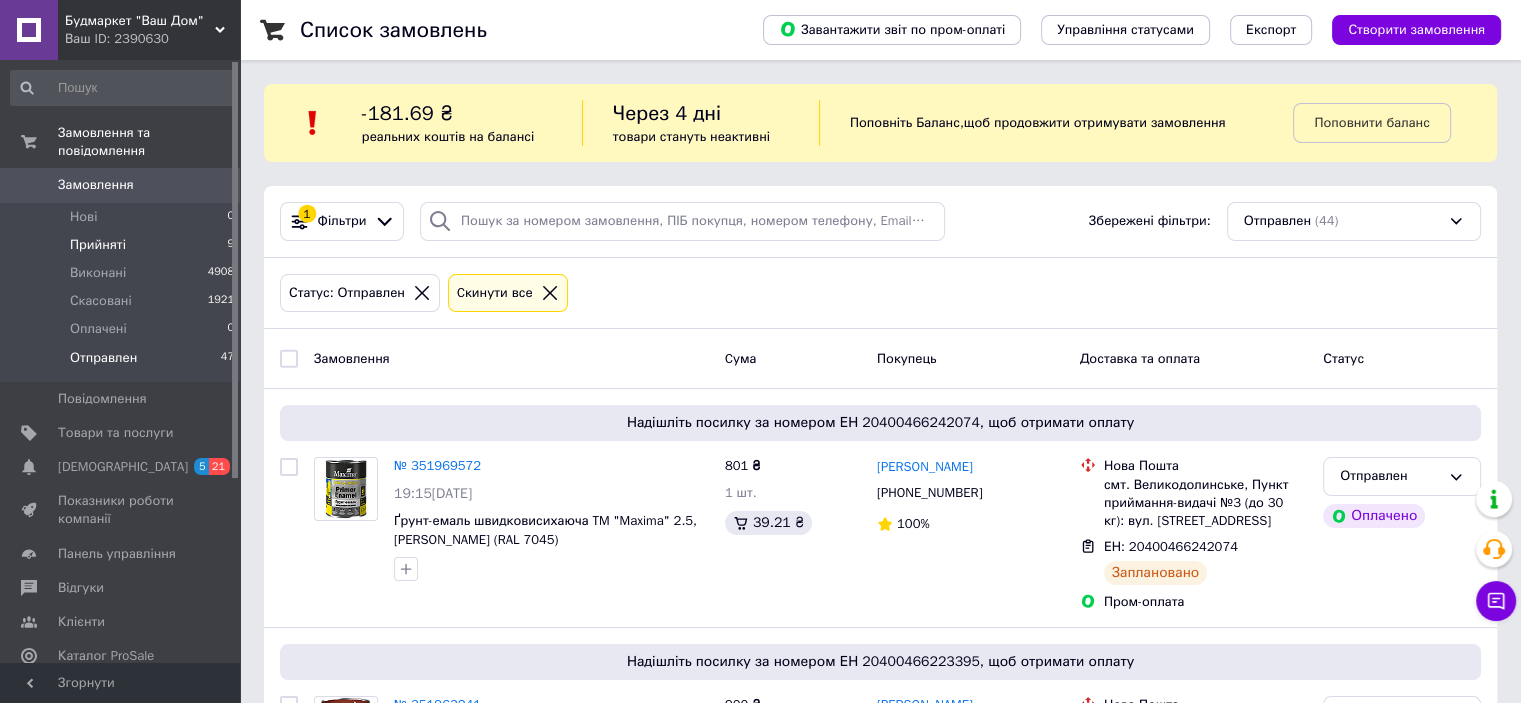 click on "Прийняті" at bounding box center [98, 245] 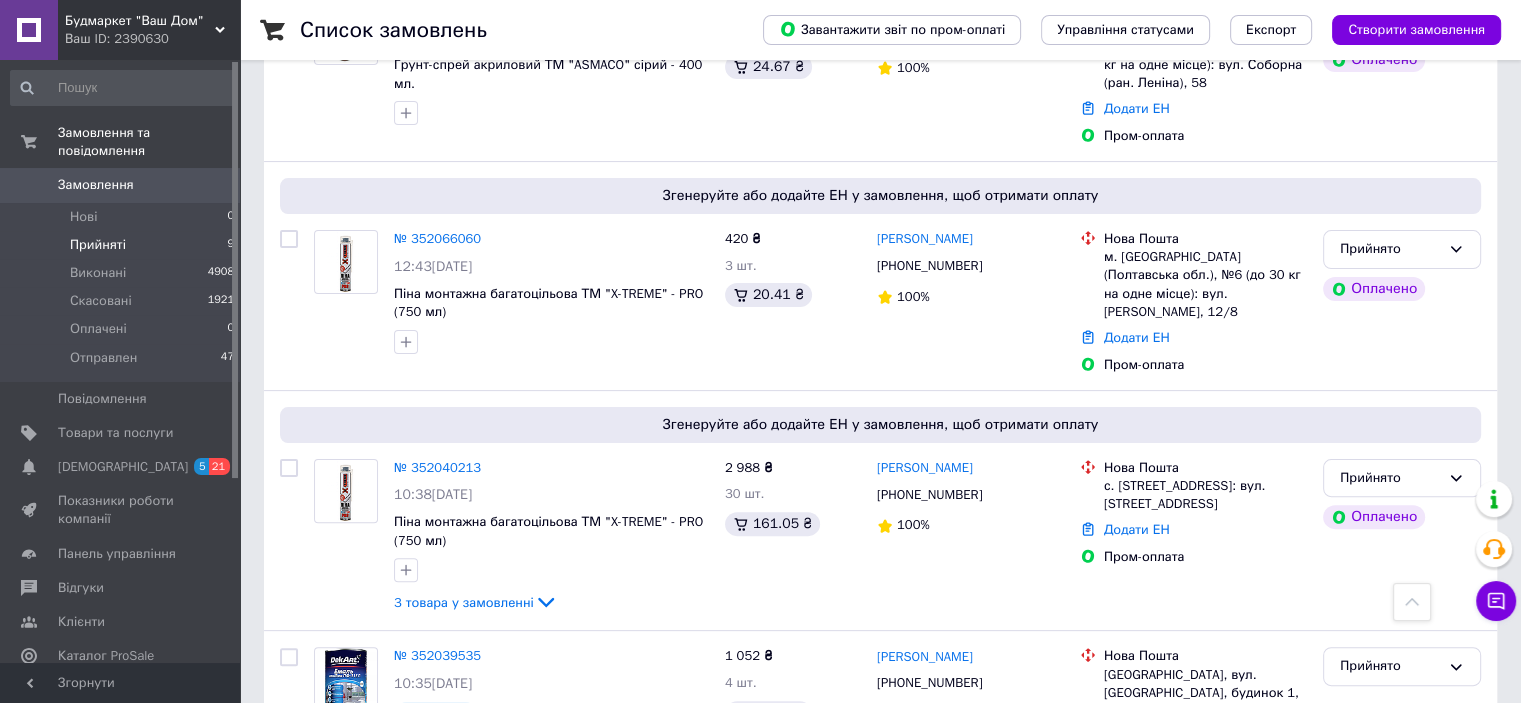 scroll, scrollTop: 0, scrollLeft: 0, axis: both 